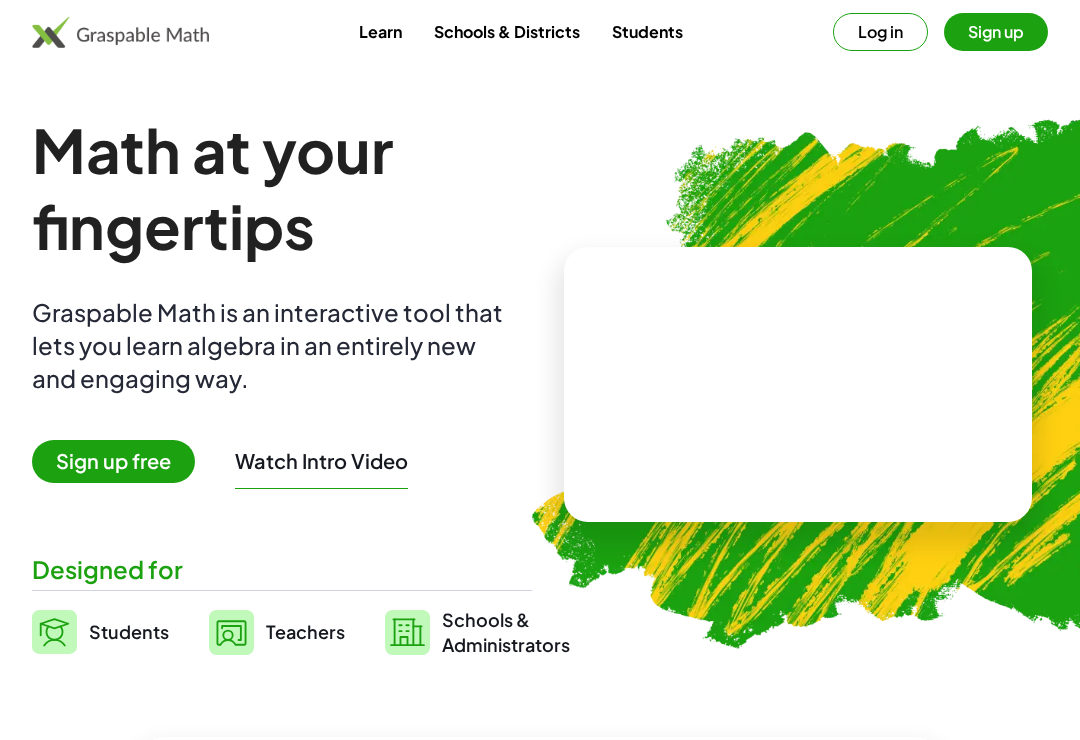 scroll, scrollTop: 0, scrollLeft: 0, axis: both 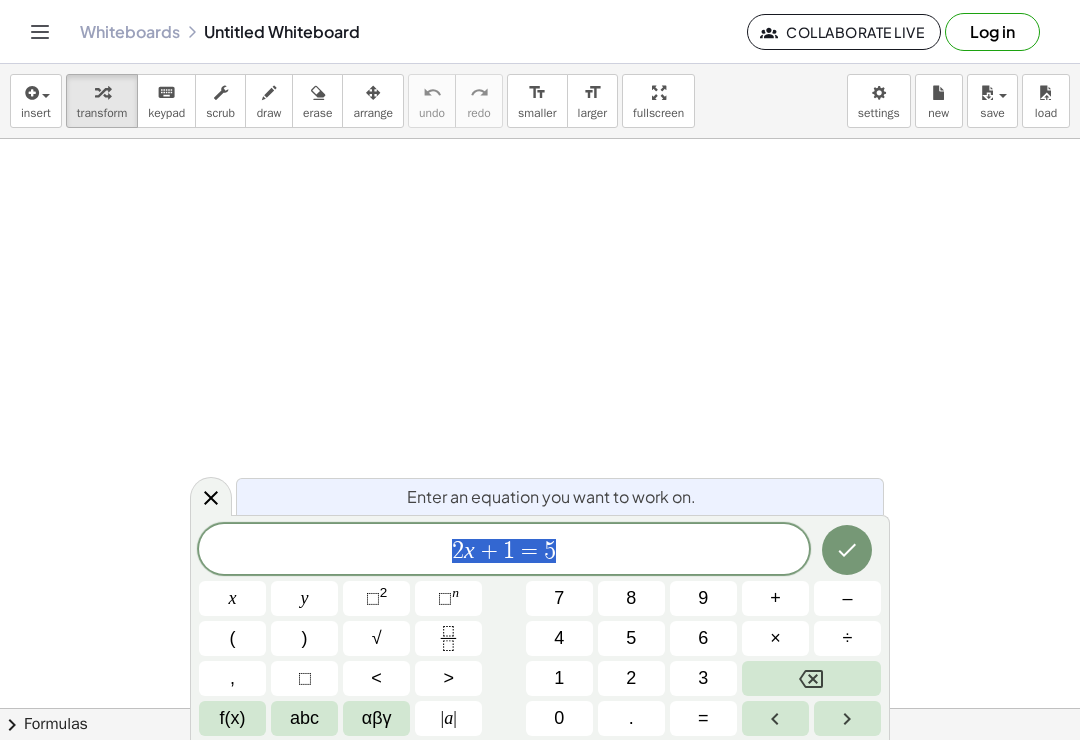 click on "2 x + 1 = 5" at bounding box center [504, 551] 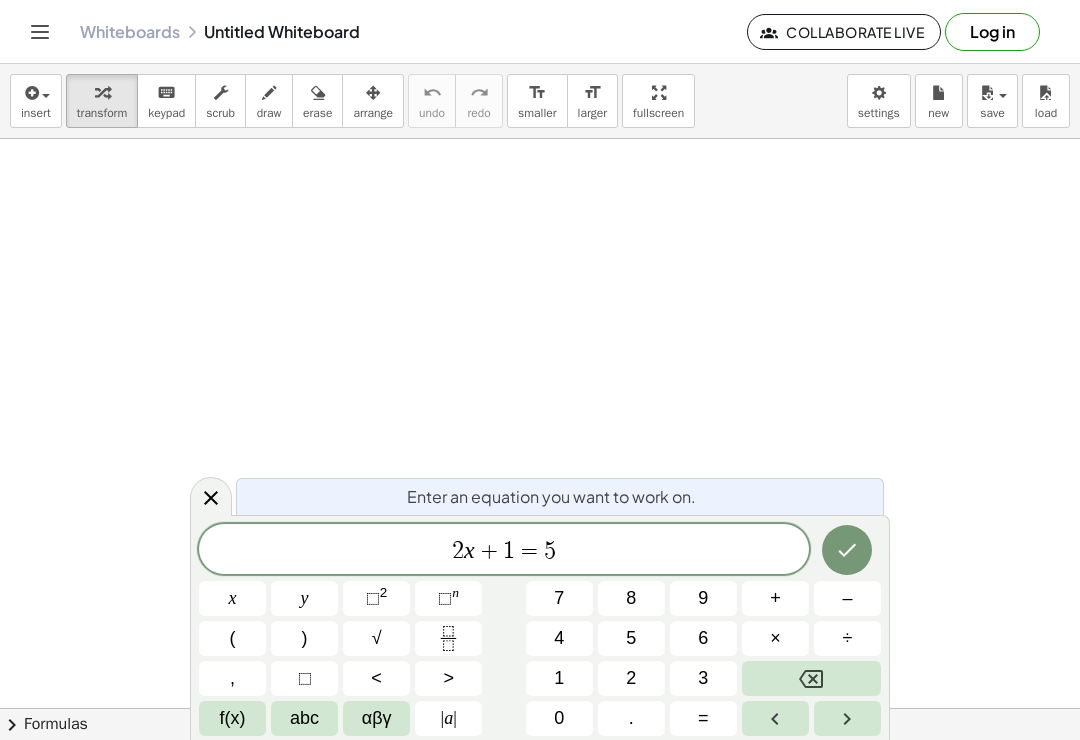 click on "2 x + 1 = 5 ​" at bounding box center [504, 551] 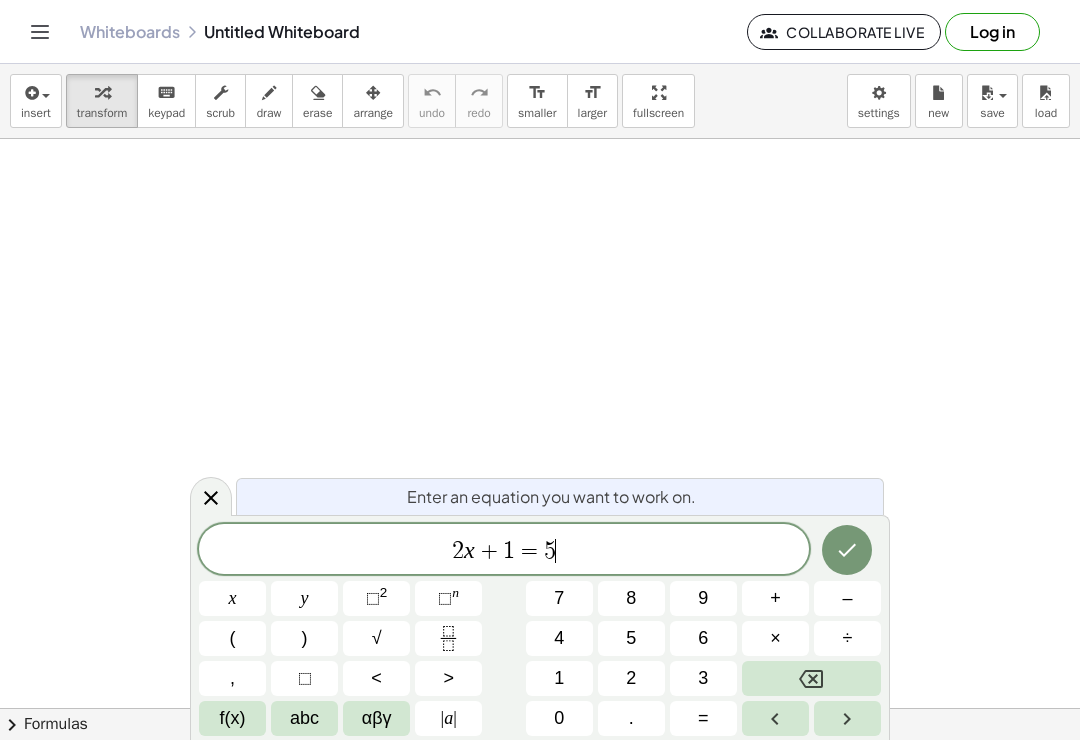 click on "2 x + 1 = 5 ​" at bounding box center (504, 551) 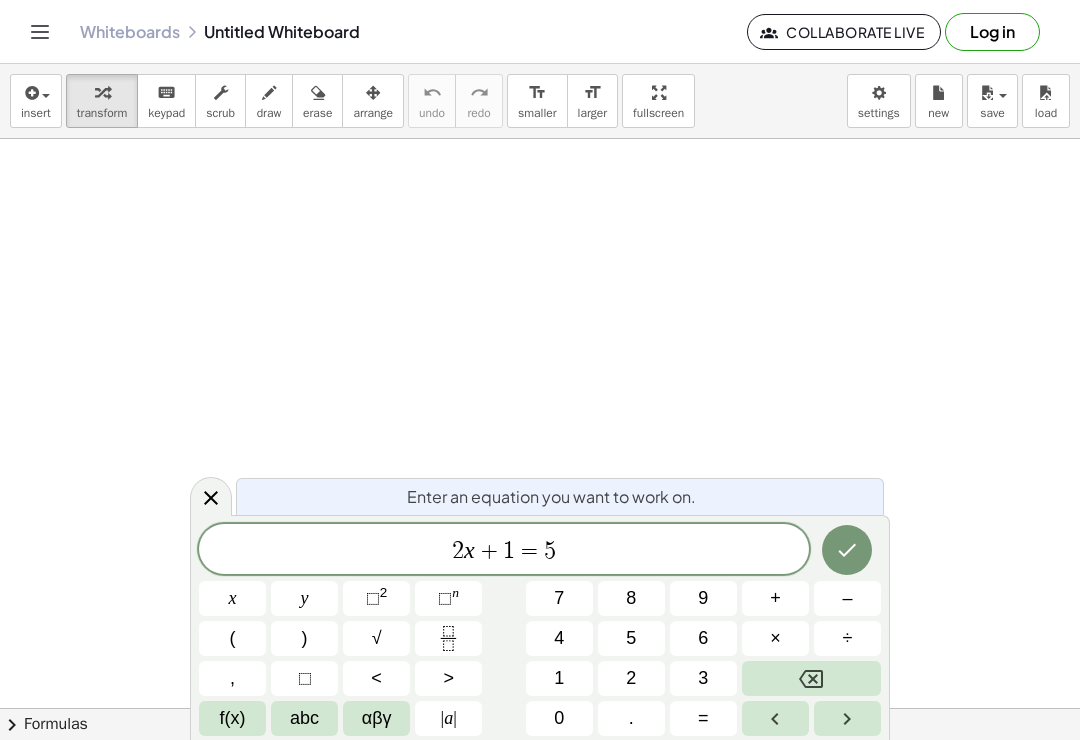 click on "2 x + 1 = 5 ​" 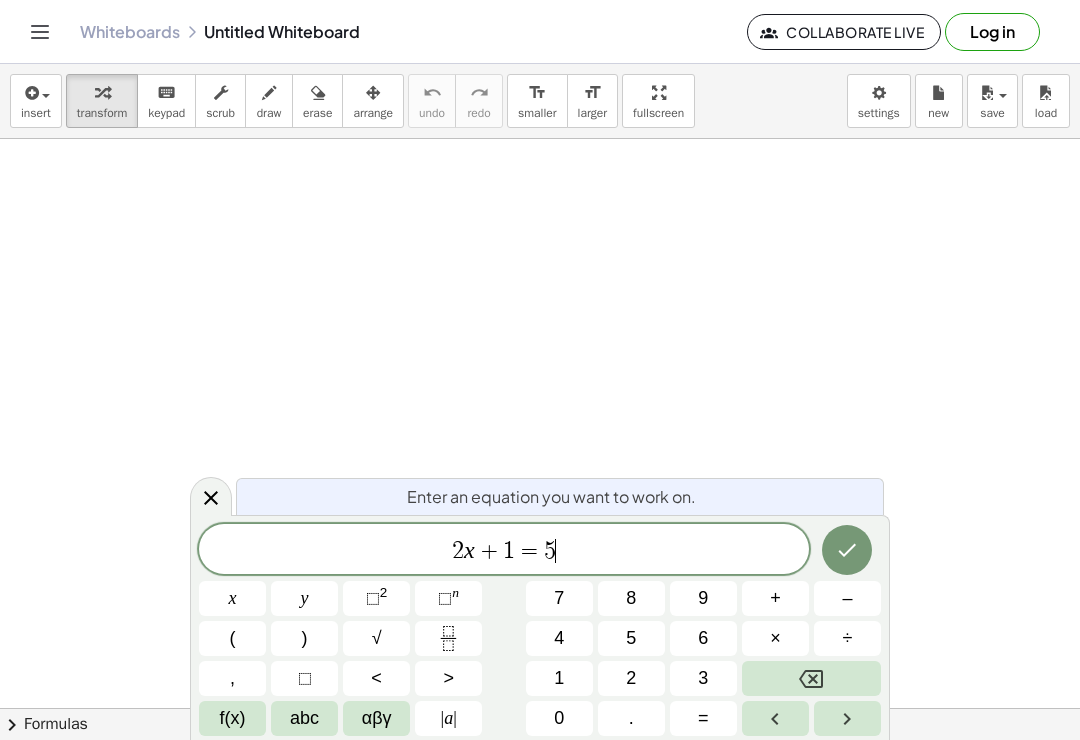 click on "2 x + 1 = 5 ​" at bounding box center [504, 551] 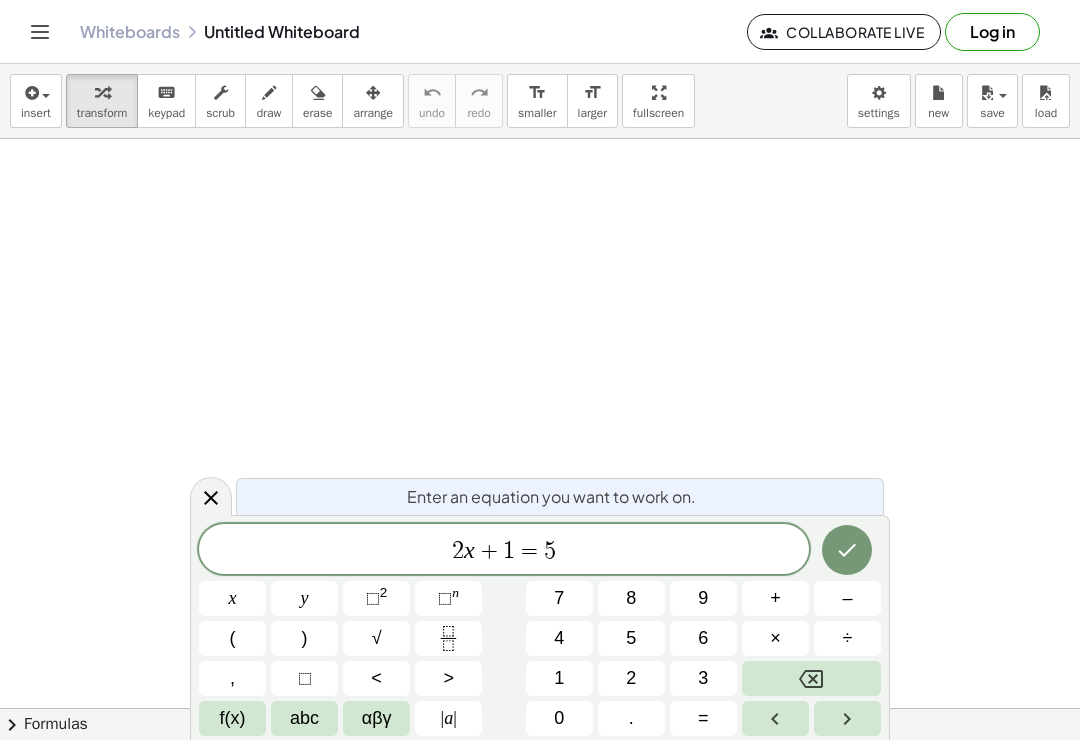 scroll, scrollTop: 282, scrollLeft: 0, axis: vertical 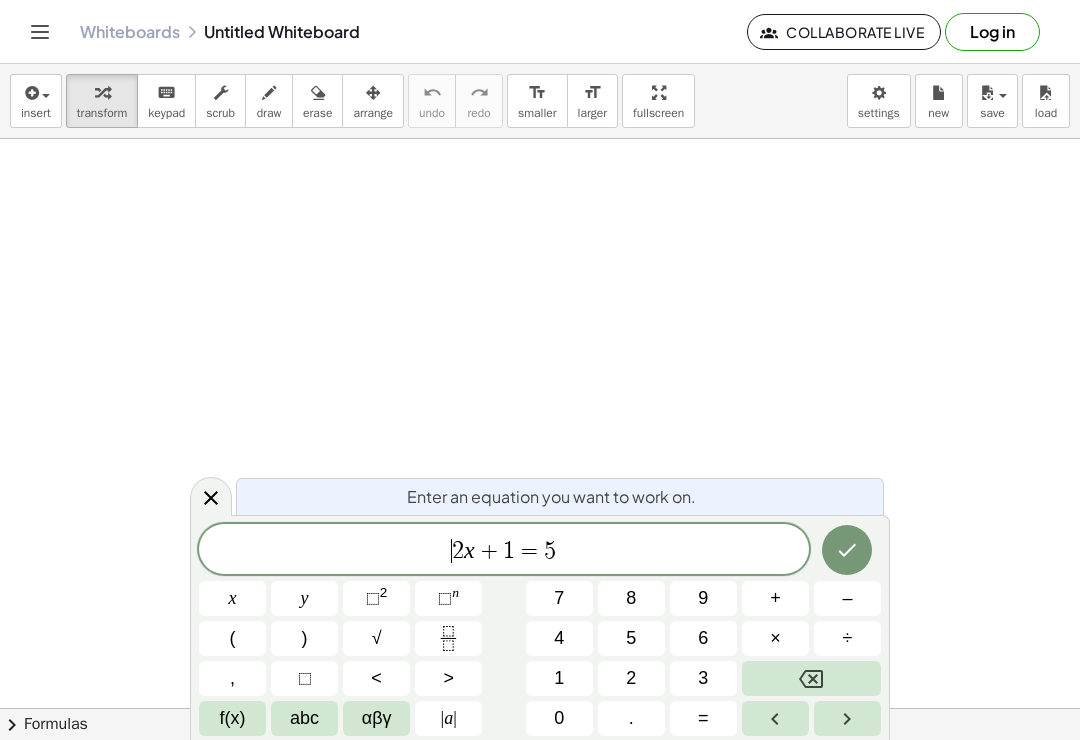 click at bounding box center [847, 550] 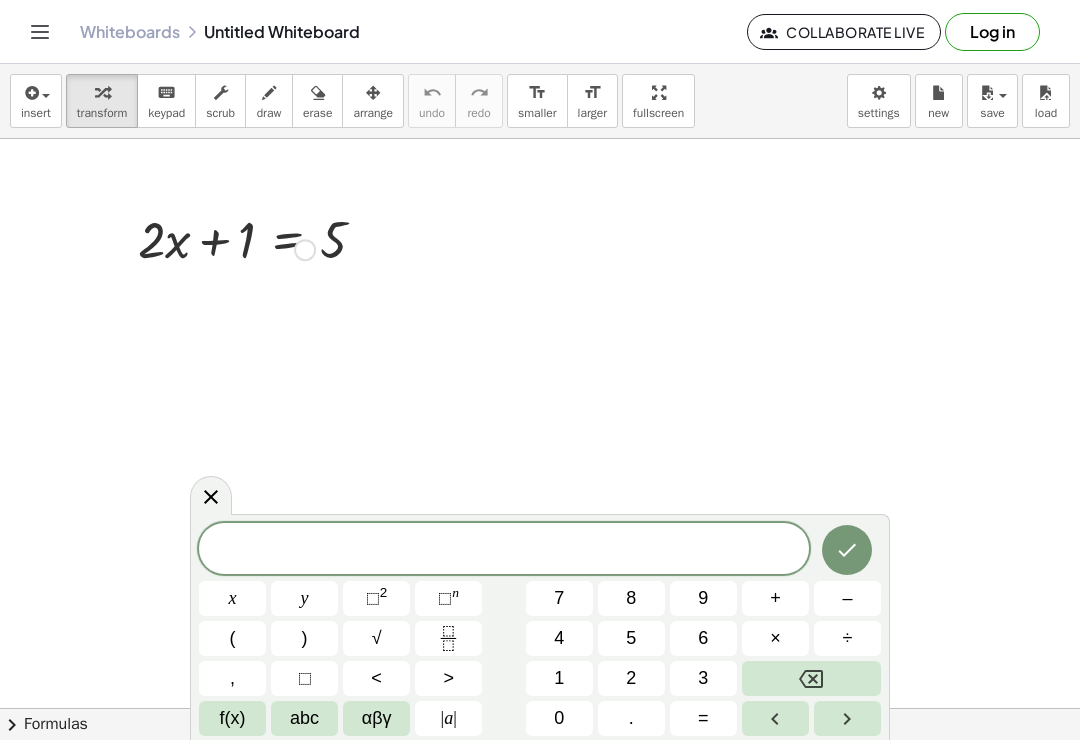 click 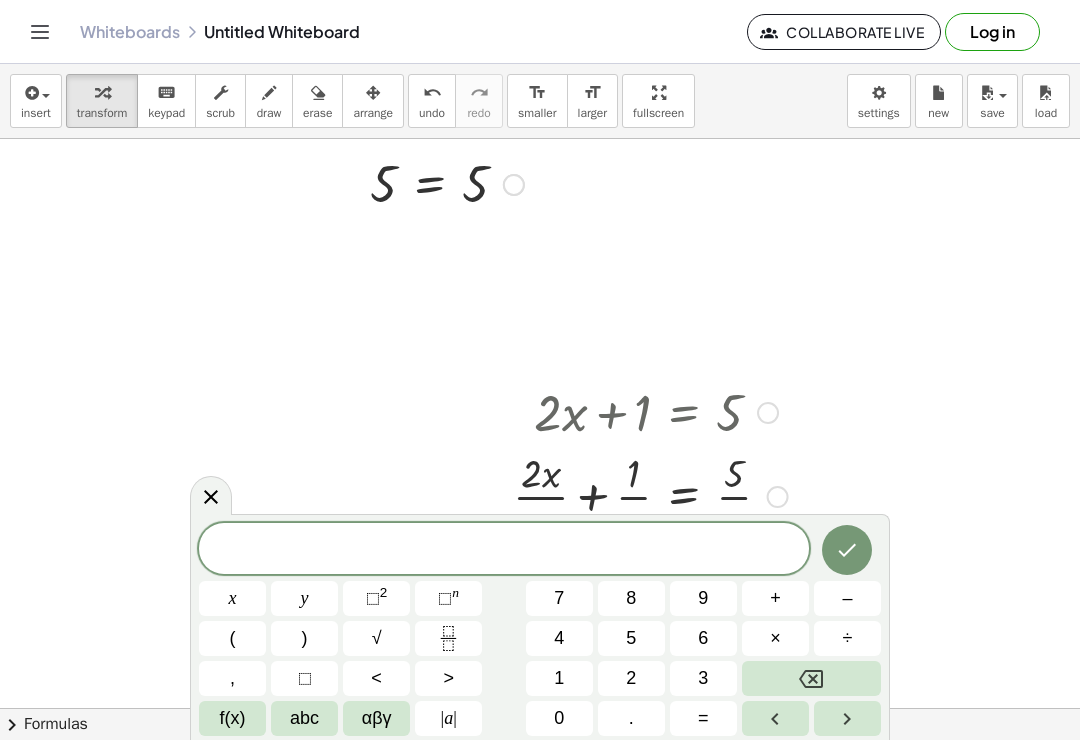 scroll, scrollTop: 646, scrollLeft: 0, axis: vertical 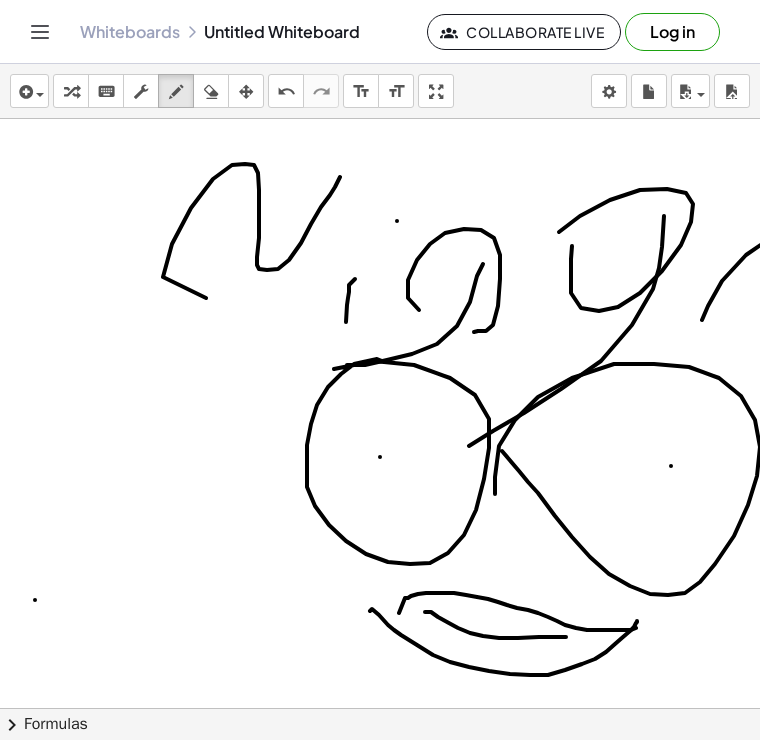 click on "insert" at bounding box center (29, 91) 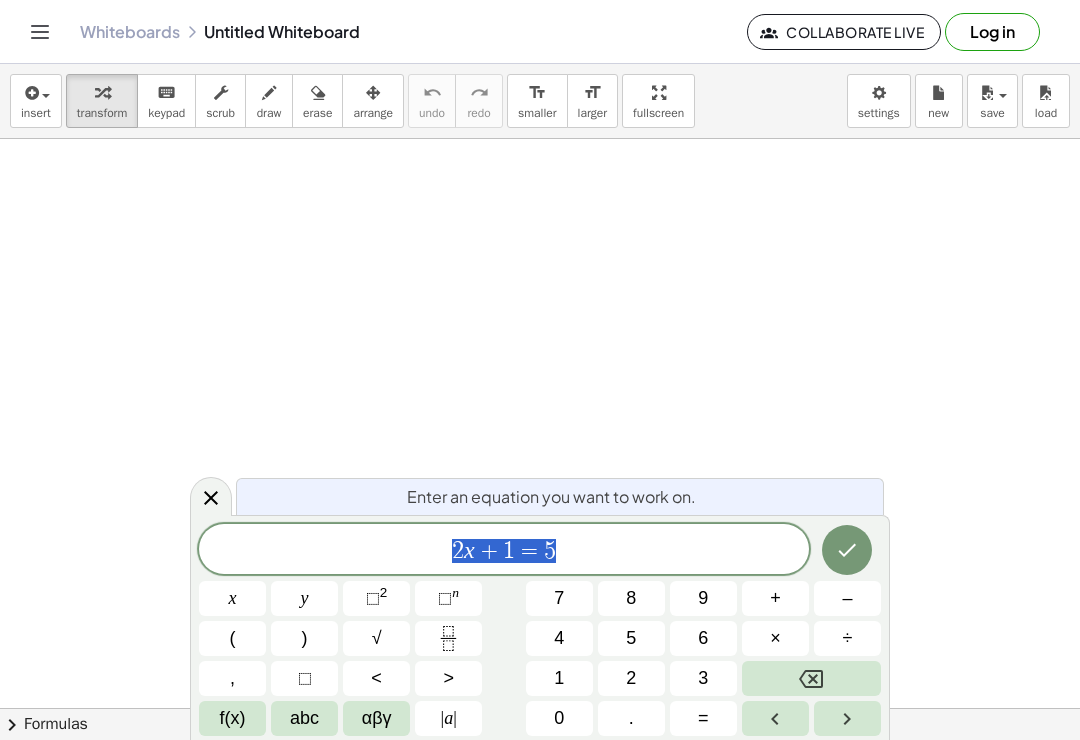scroll, scrollTop: 0, scrollLeft: 0, axis: both 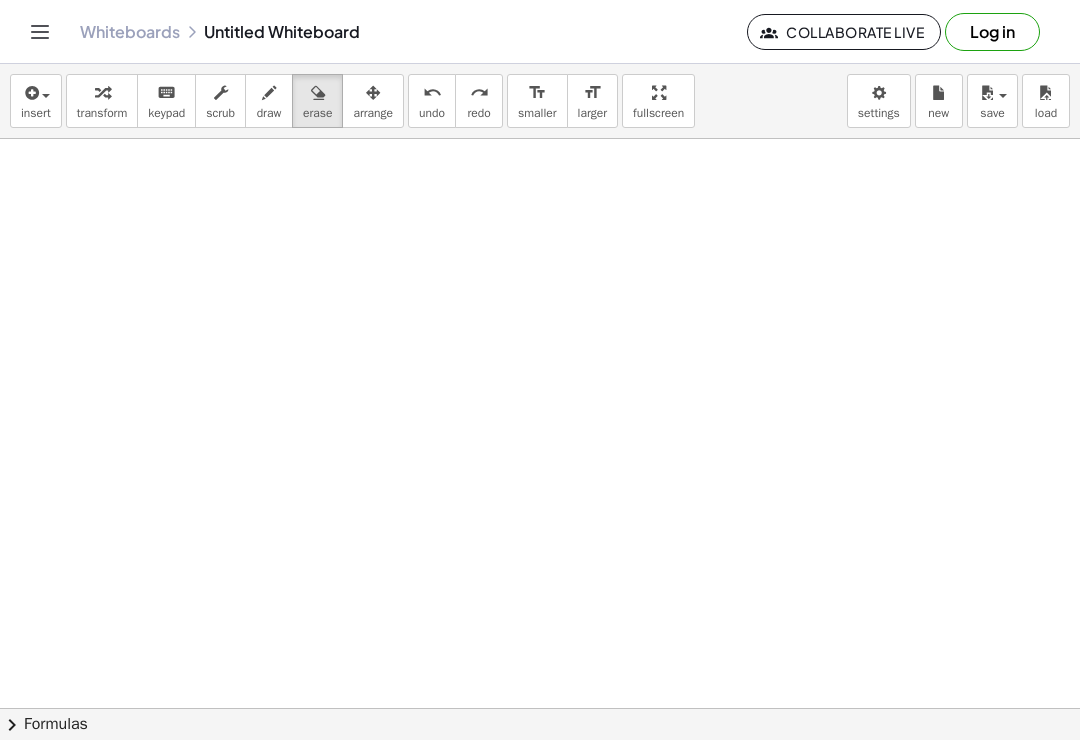click on "insert select one: Math Expression Function Text Youtube Video Graphing Geometry Geometry 3D transform keyboard keypad scrub draw erase arrange undo undo redo redo format_size smaller format_size larger fullscreen load   save new settings" at bounding box center [540, 101] 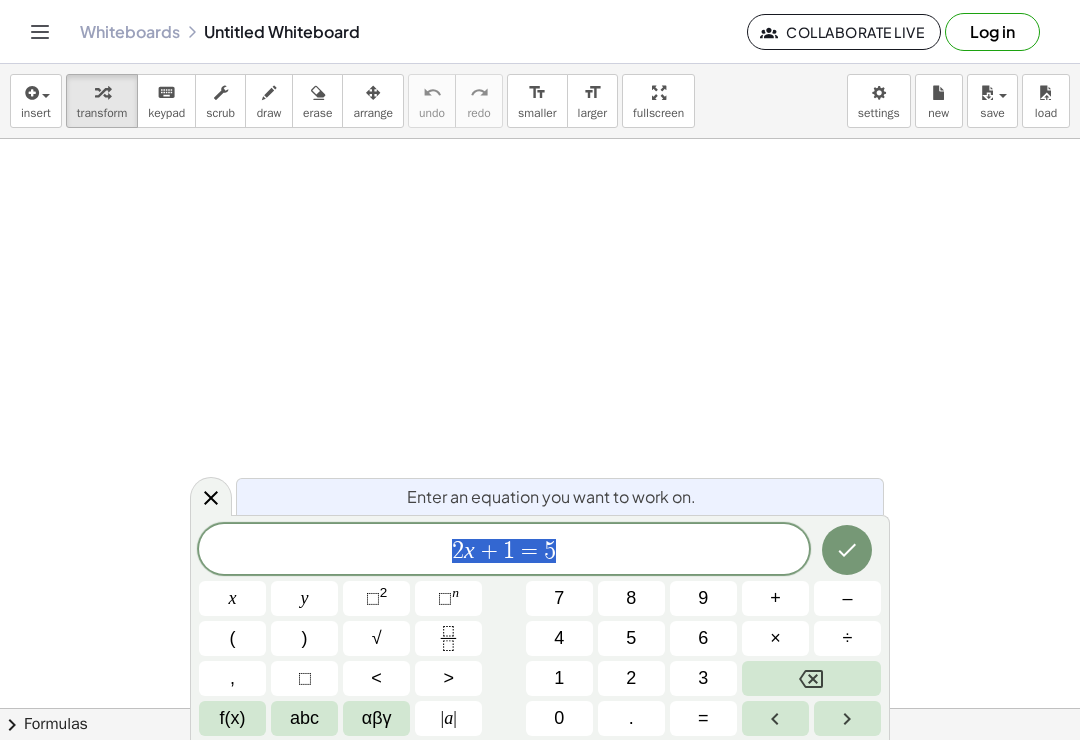 scroll, scrollTop: 0, scrollLeft: 0, axis: both 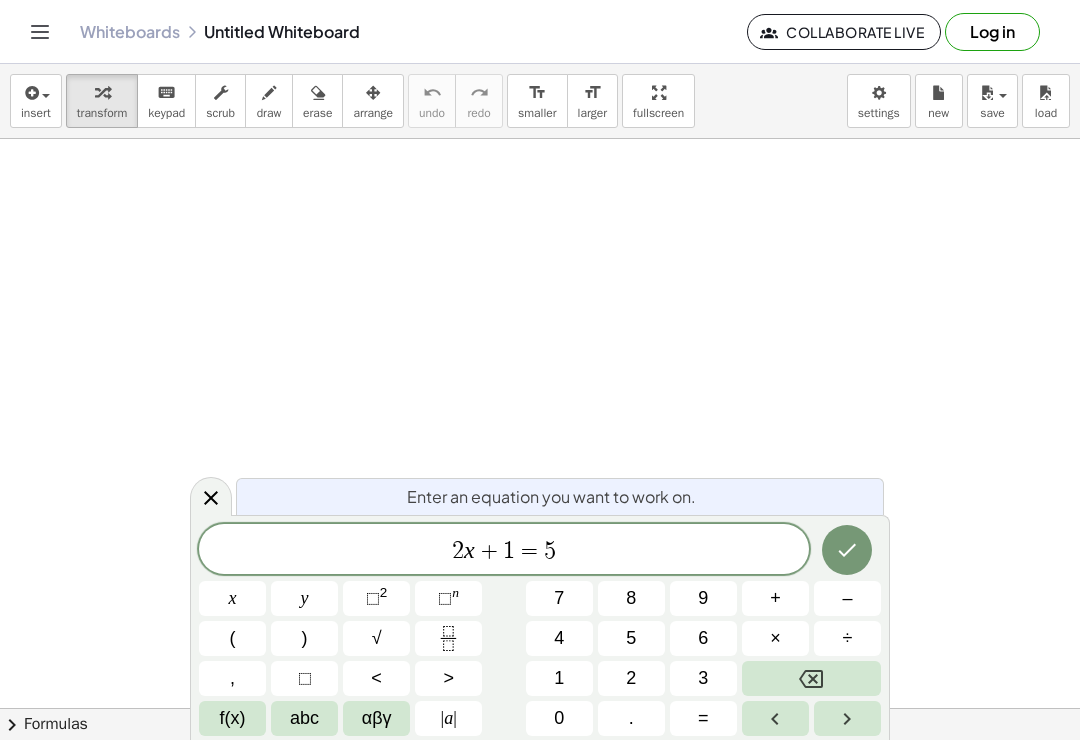 click on "2 x + 1 = 5 ​" at bounding box center (504, 551) 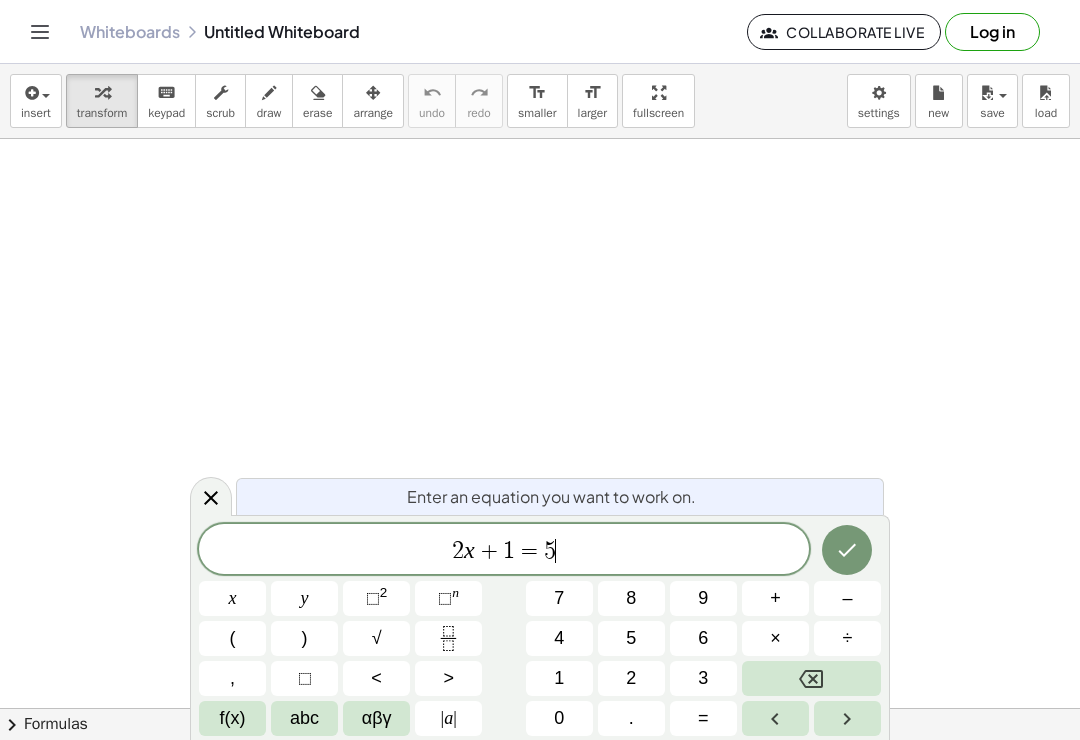 click at bounding box center (811, 678) 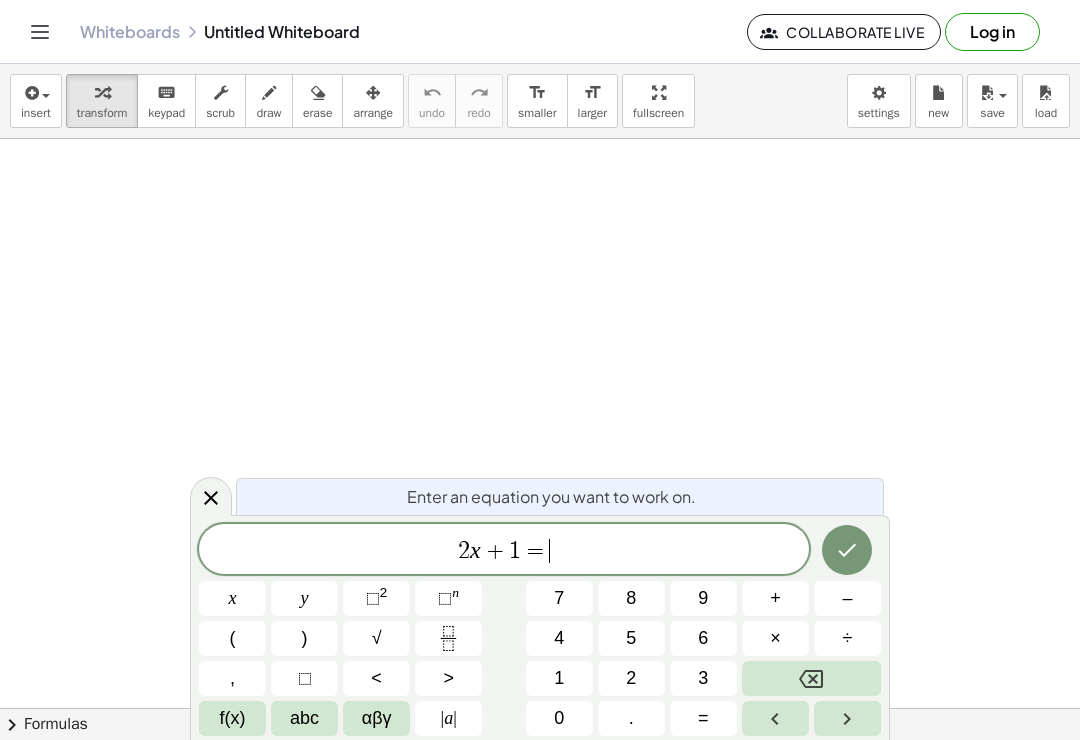 click at bounding box center [811, 678] 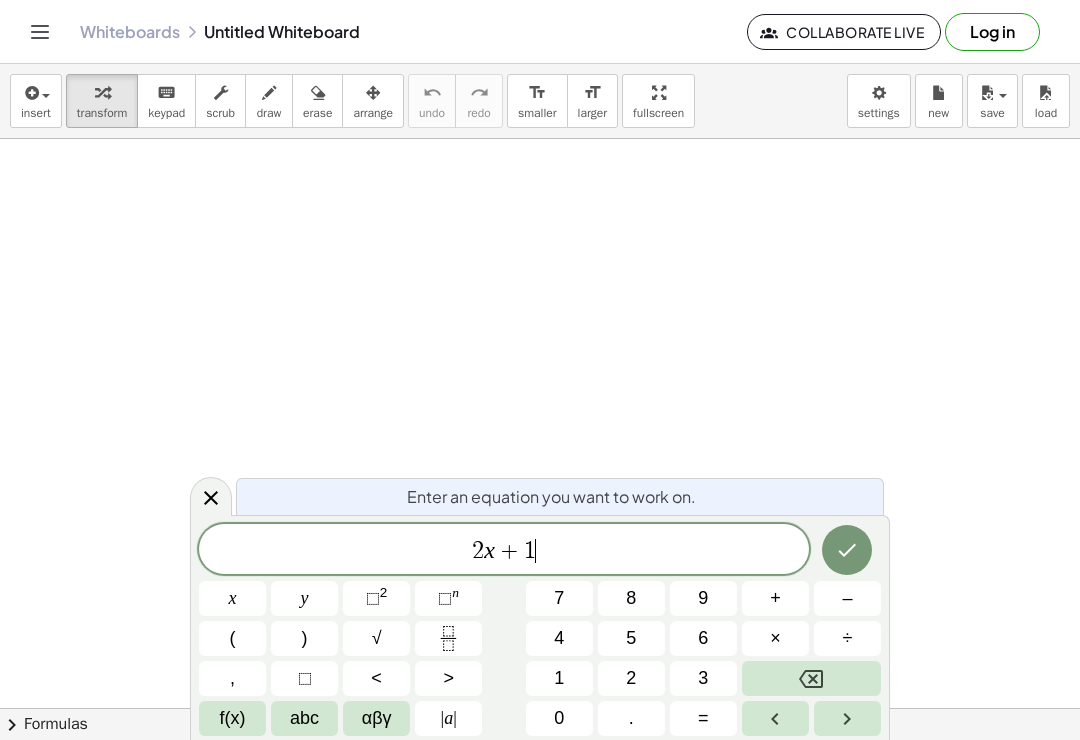 click at bounding box center (811, 678) 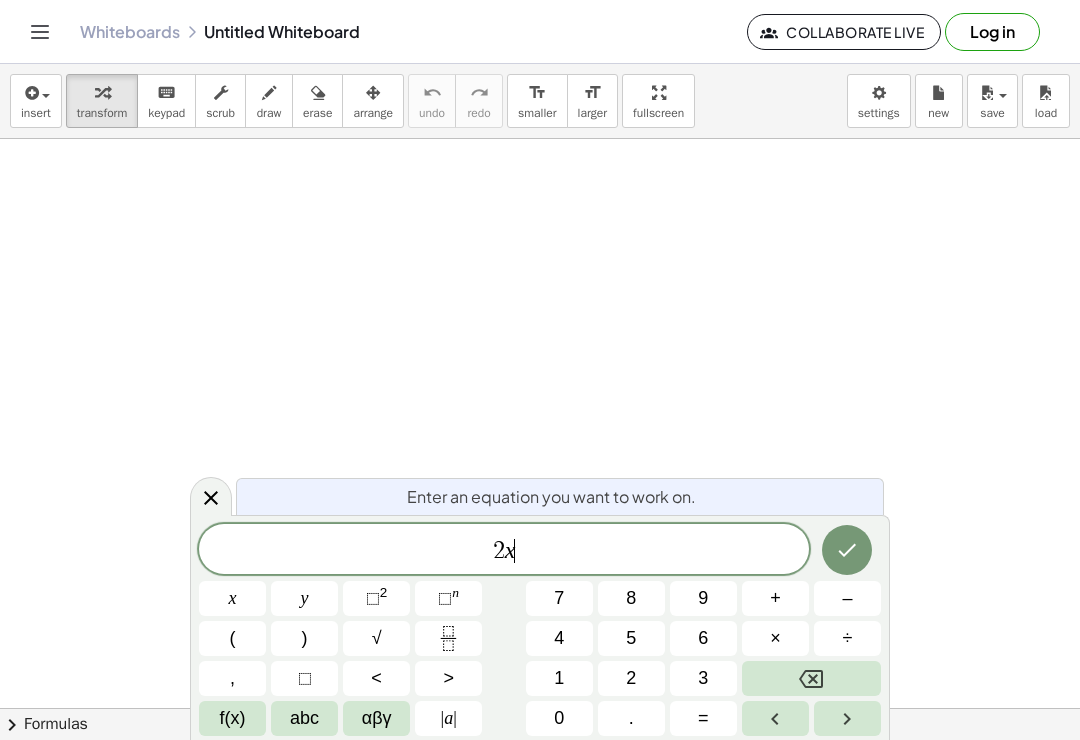 click at bounding box center (811, 678) 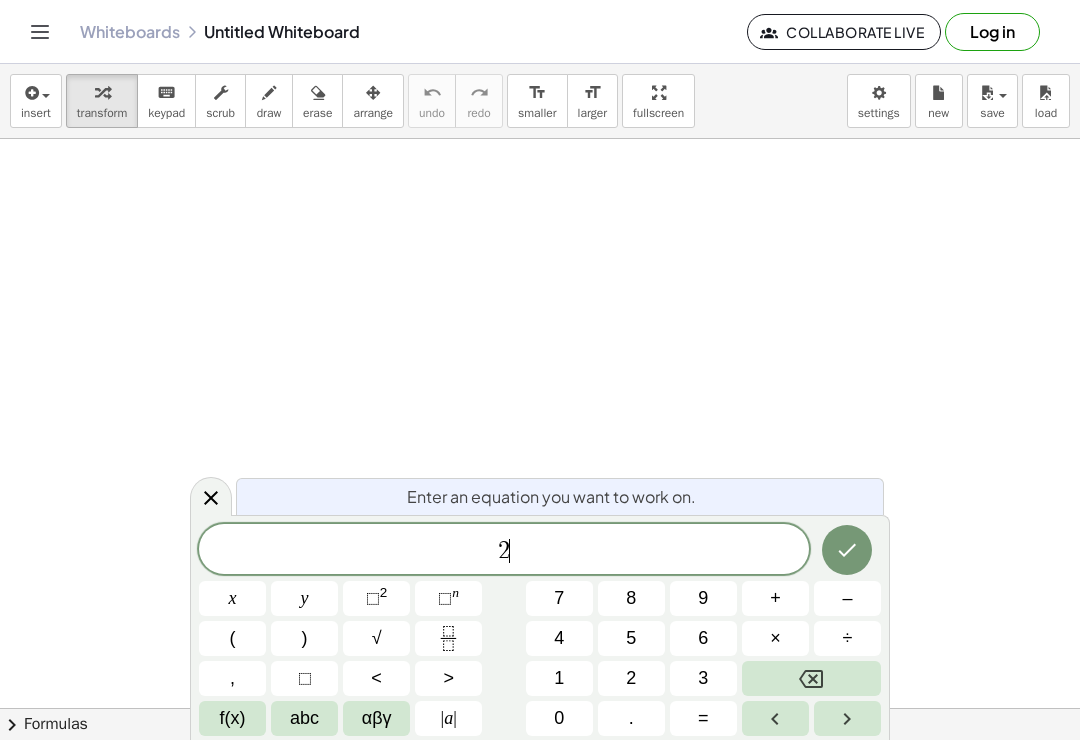 click at bounding box center (811, 678) 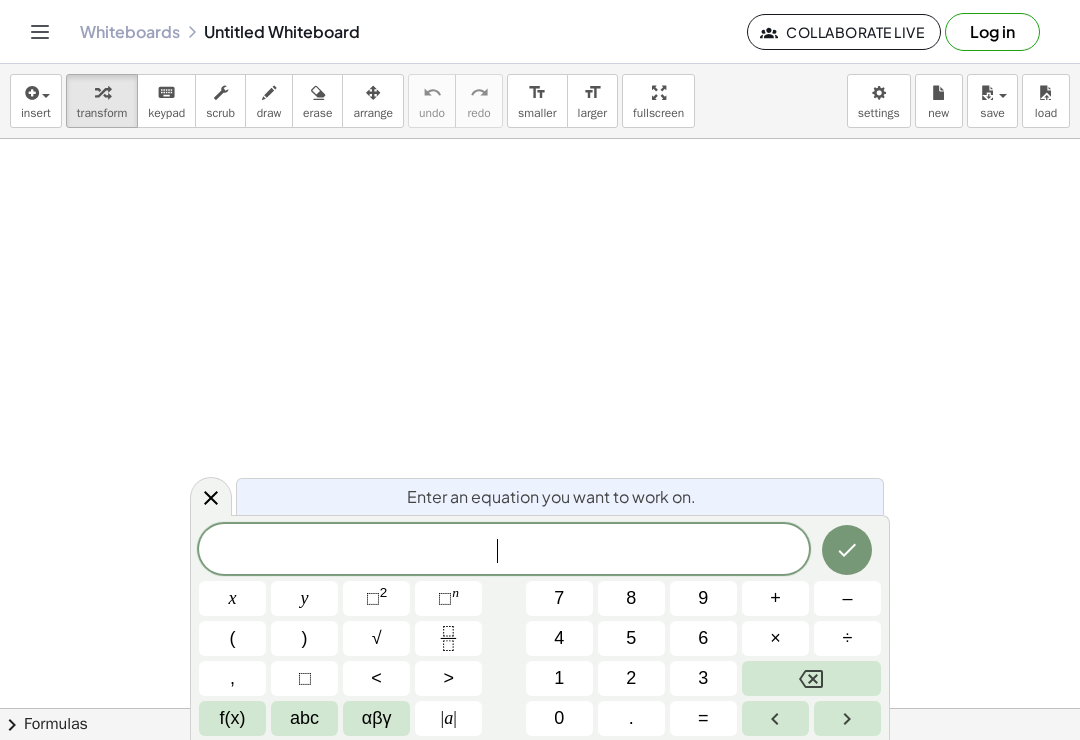 click at bounding box center (811, 678) 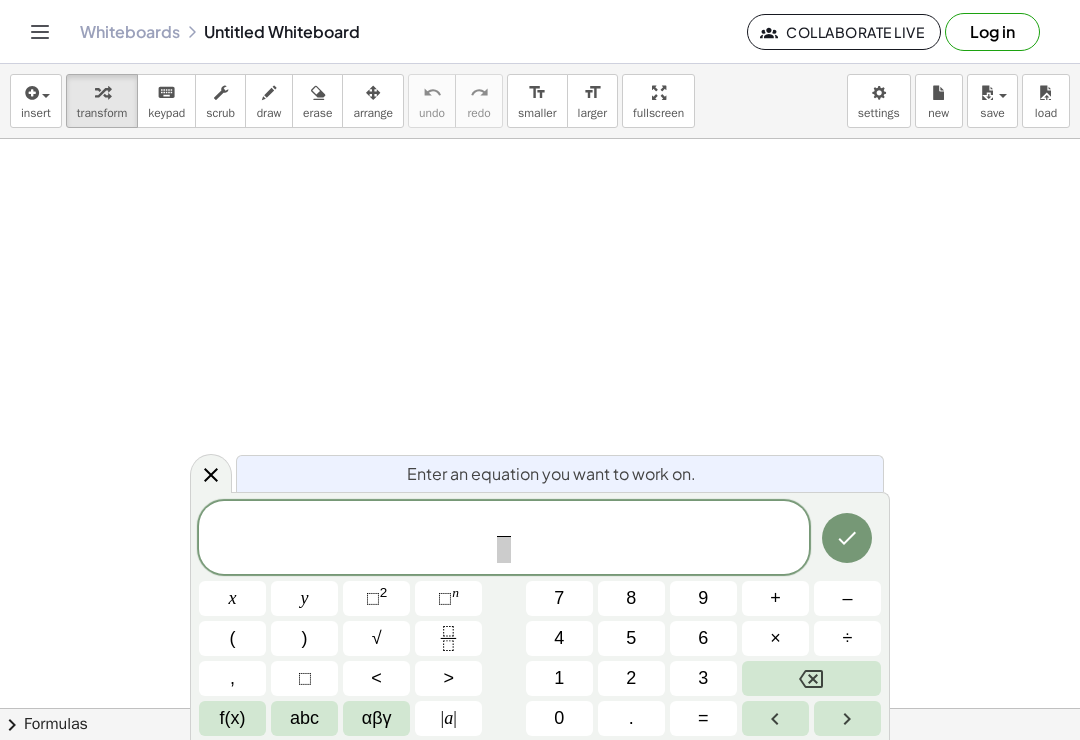 click on "1" at bounding box center (559, 678) 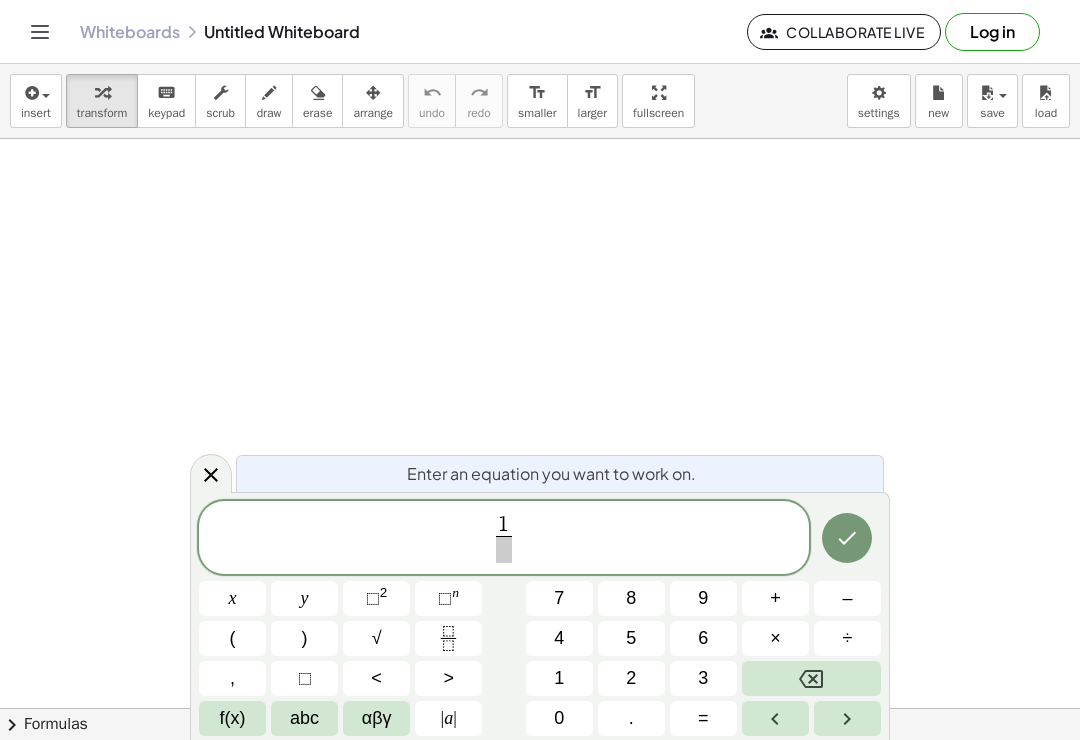 click at bounding box center [503, 549] 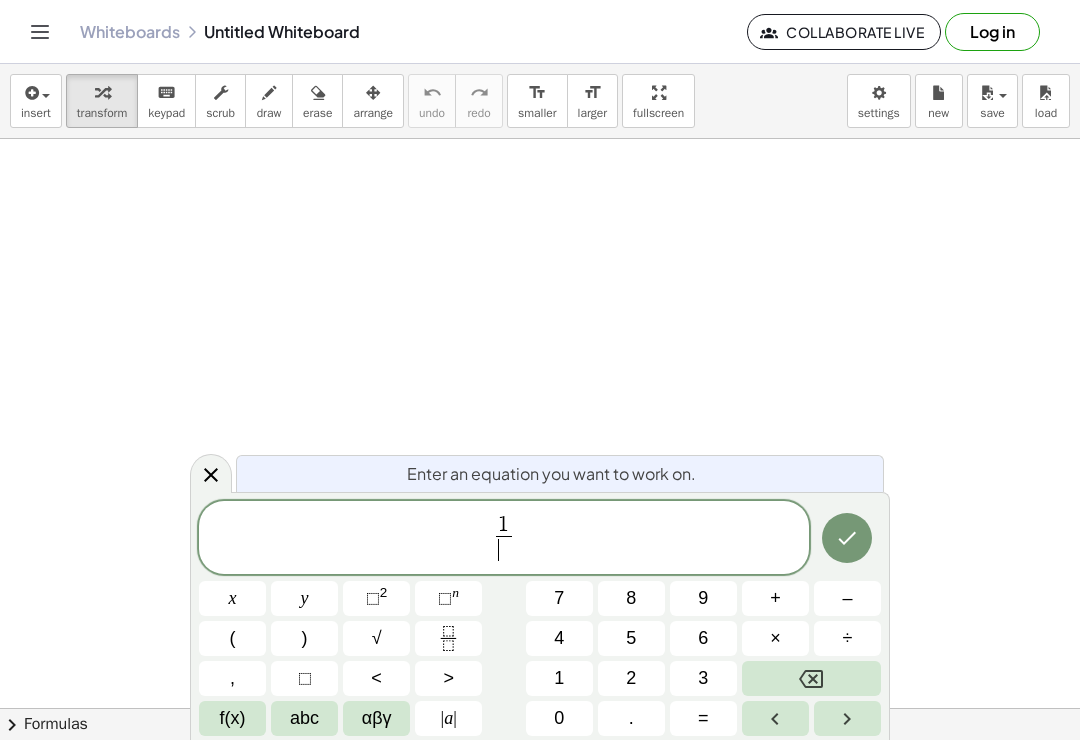 click on "x" at bounding box center (232, 598) 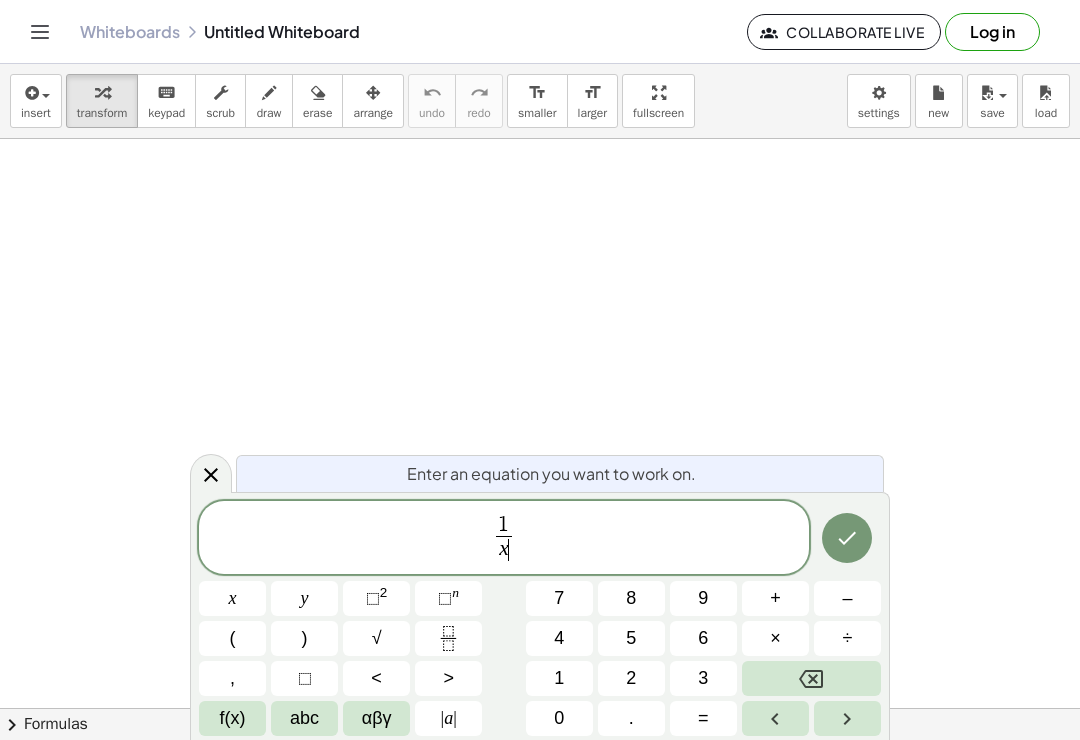 click on "1 x ​ ​" at bounding box center [504, 539] 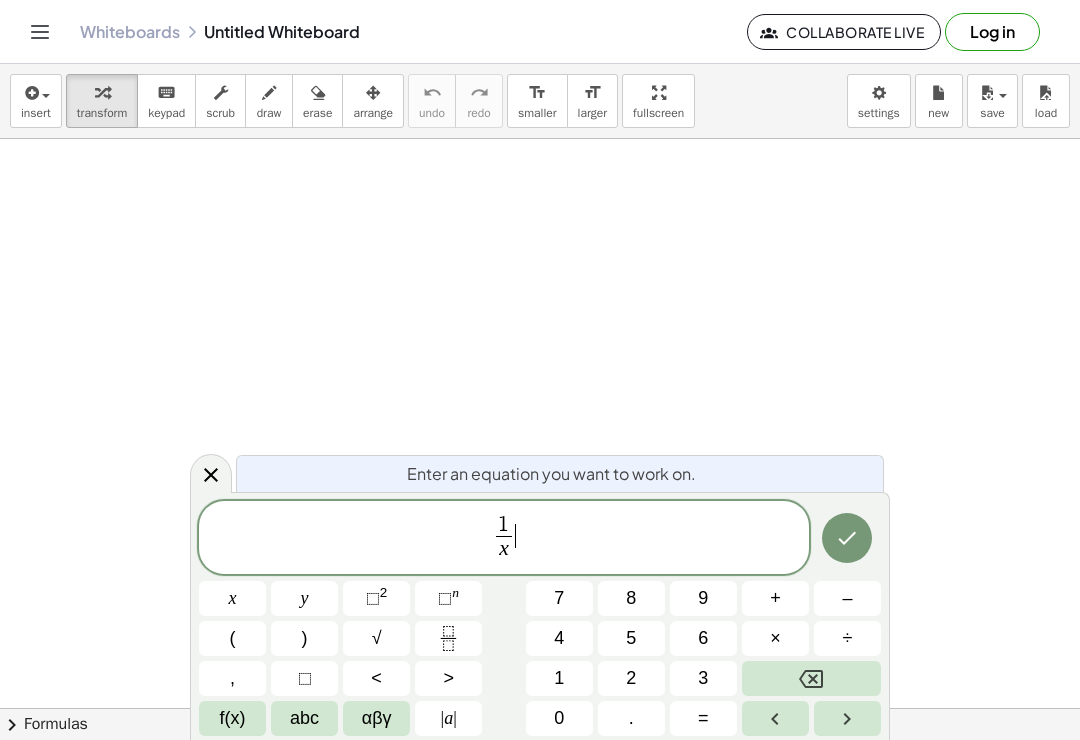 click on "x" at bounding box center (232, 598) 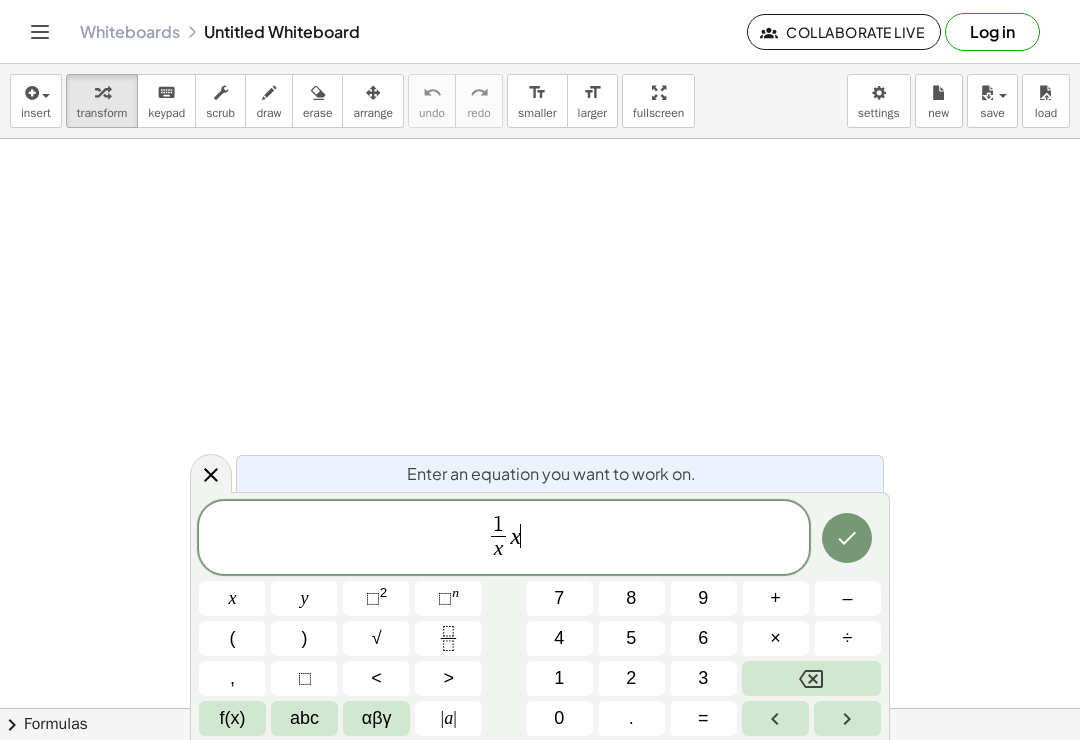 click at bounding box center (811, 678) 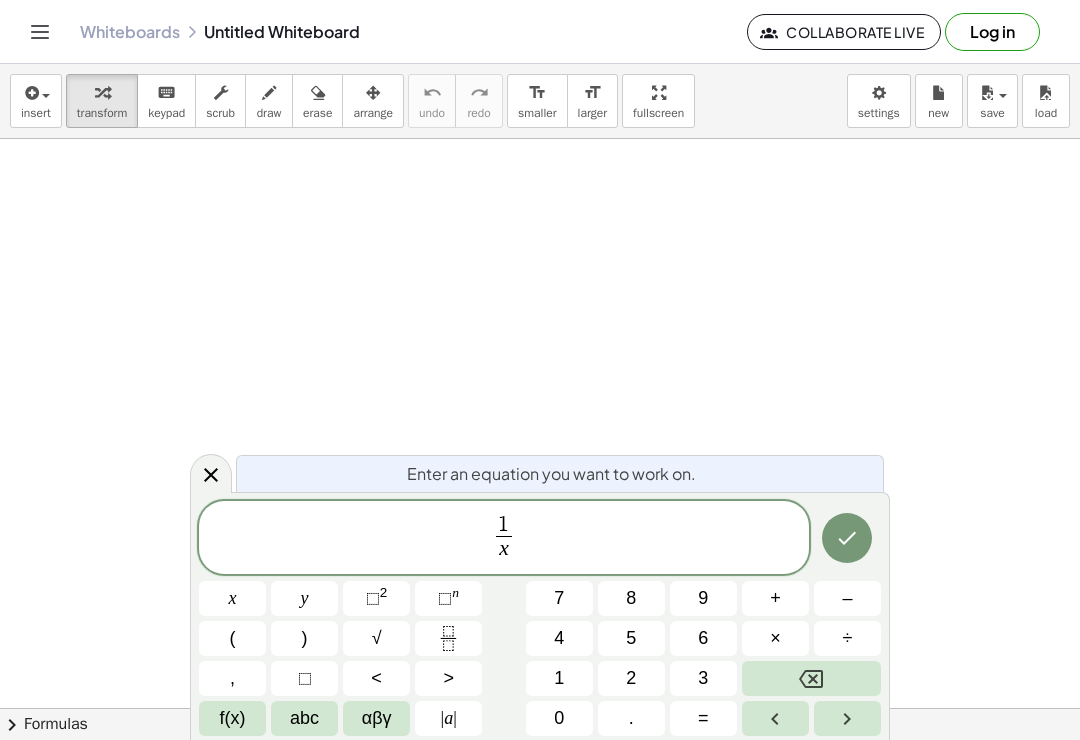click on "=" at bounding box center [703, 718] 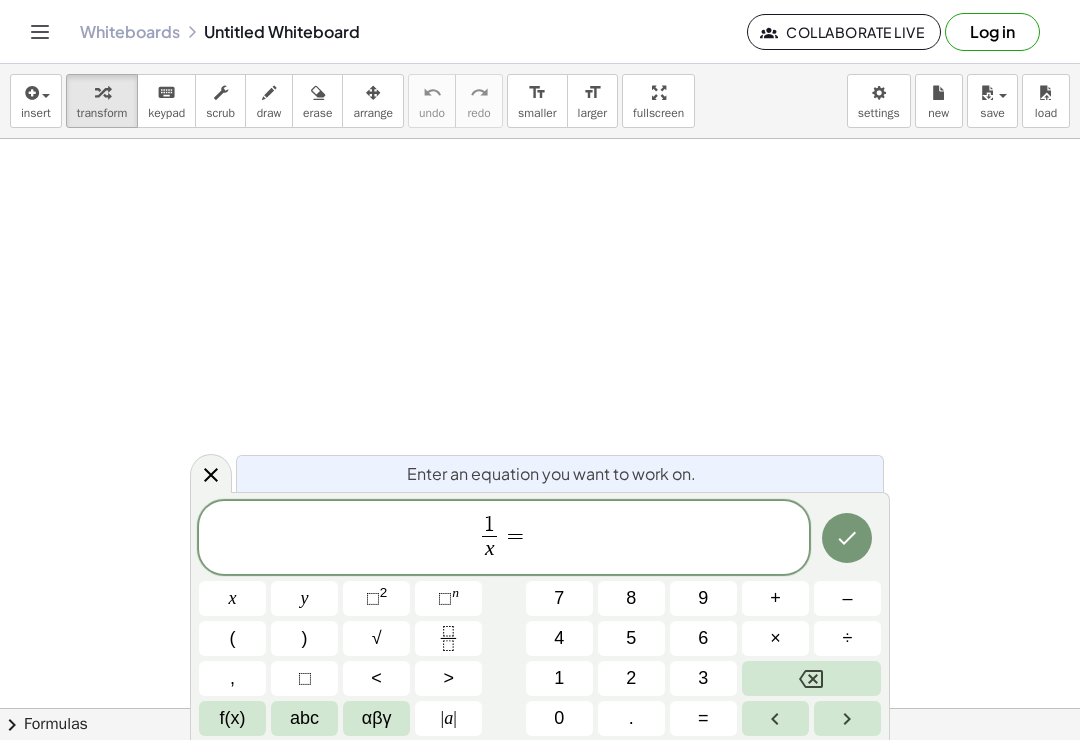 click on "1 x ​ = ​" 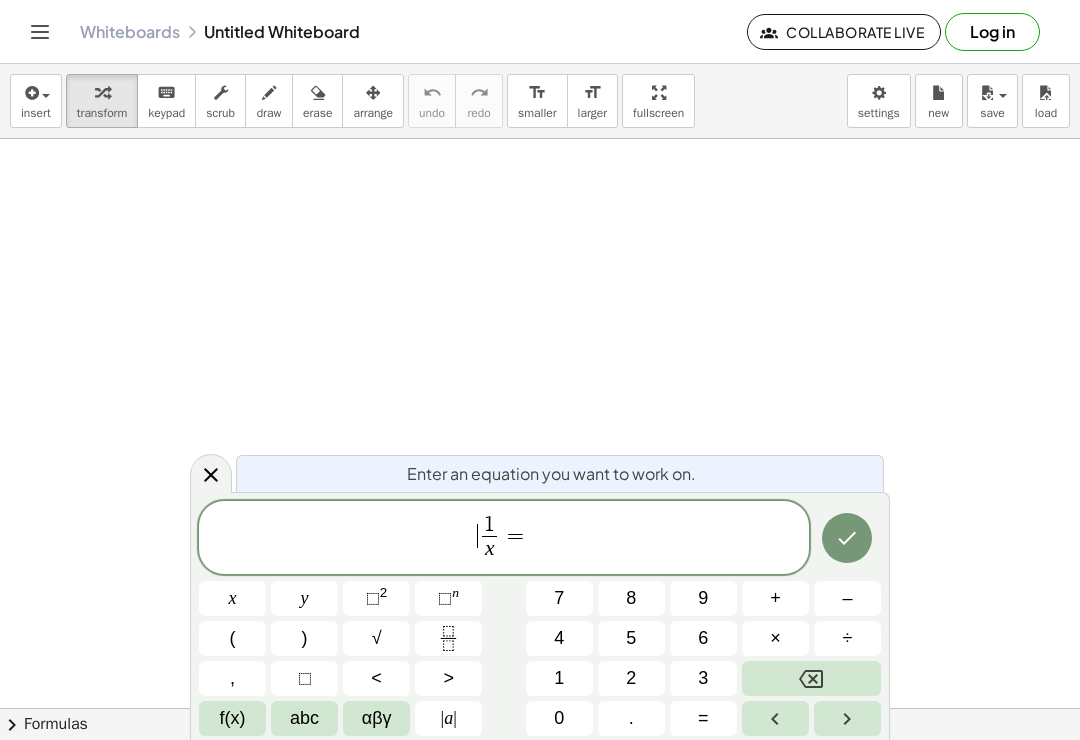 click on "​ 1 x ​ =" at bounding box center (504, 539) 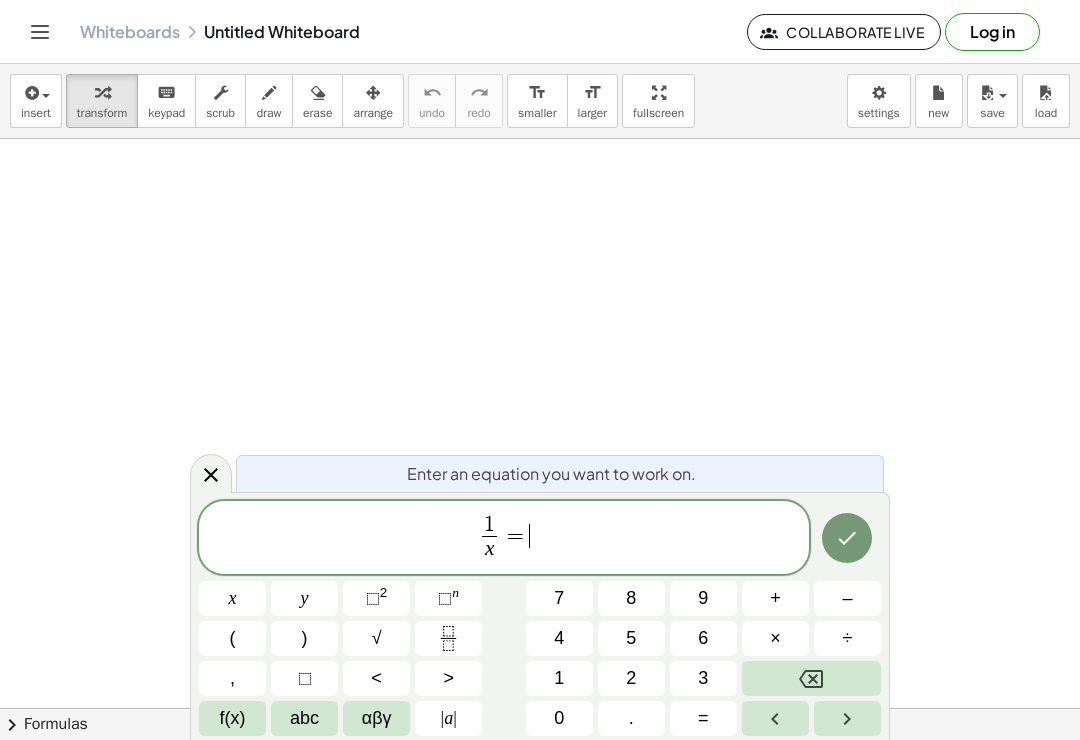click on "1 x ​ = ​" at bounding box center (504, 539) 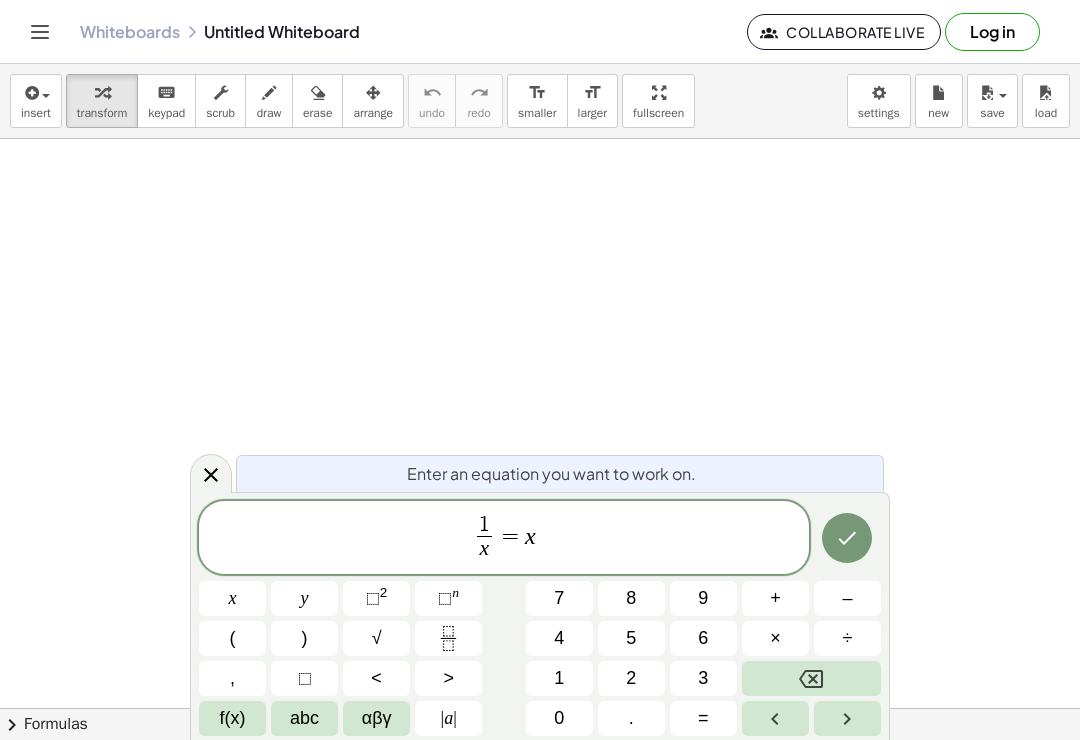 click at bounding box center (847, 538) 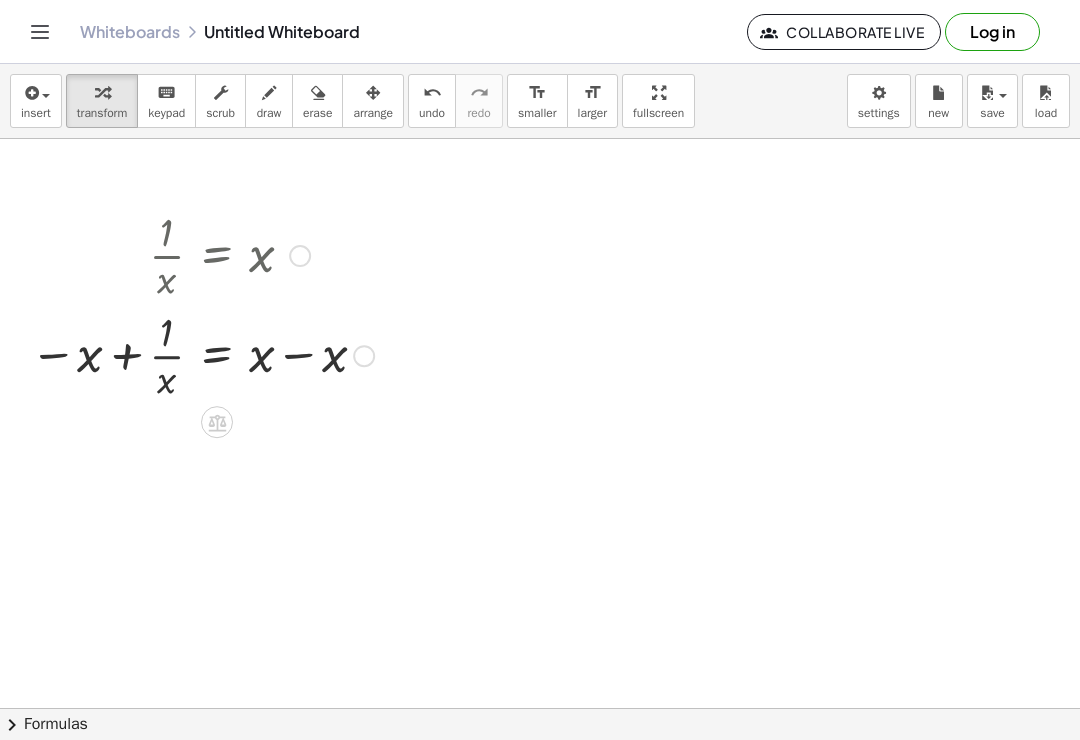 click on "Whiteboards Untitled Whiteboard Collaborate Live  Log in" at bounding box center [540, 31] 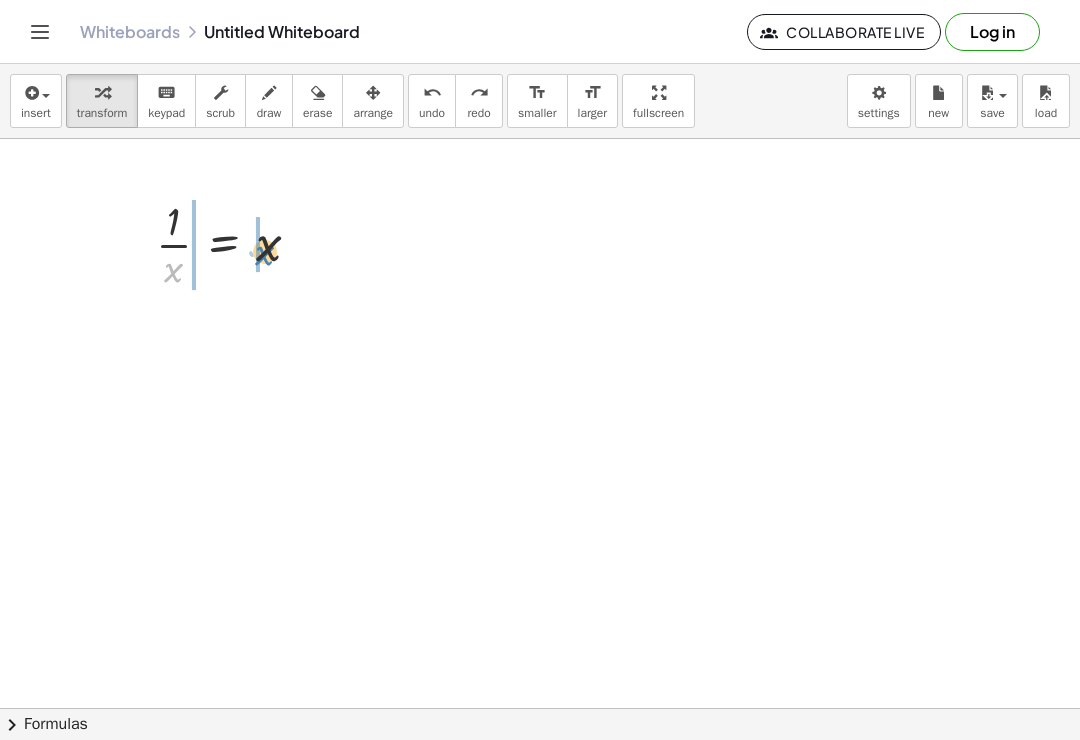 scroll, scrollTop: 17, scrollLeft: 0, axis: vertical 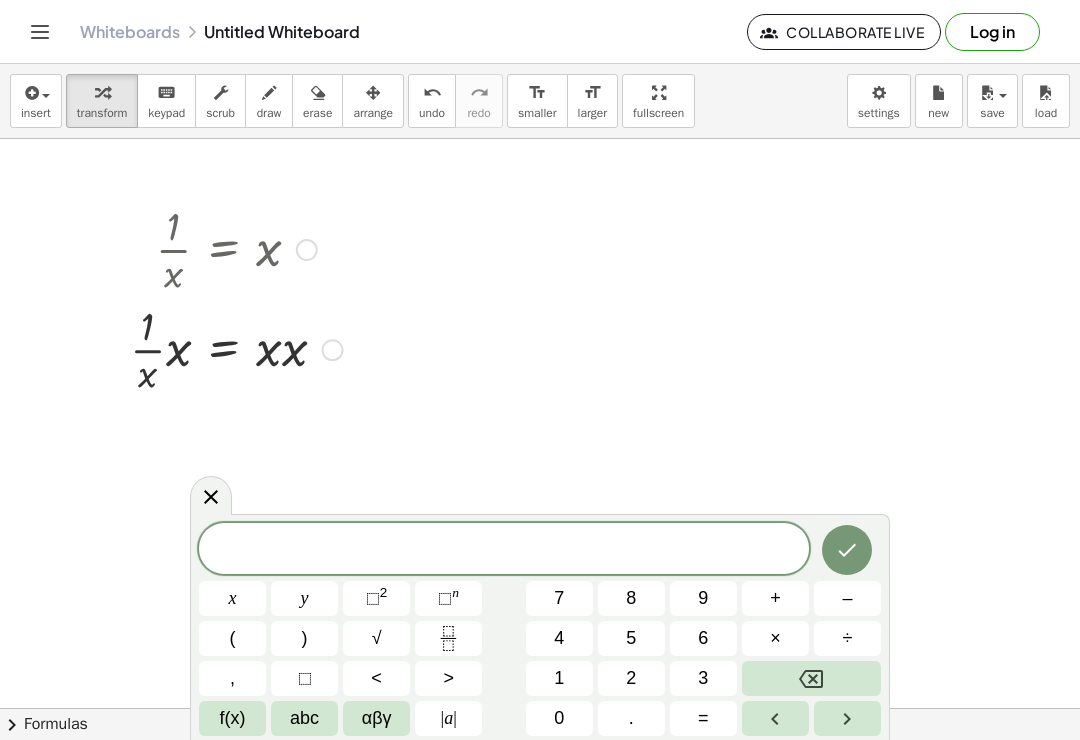 click on "insert select one: Math Expression Function Text Youtube Video Graphing Geometry Geometry 3D transform keyboard keypad scrub draw erase arrange undo undo redo redo format_size smaller format_size larger fullscreen load   save new settings" at bounding box center [540, 101] 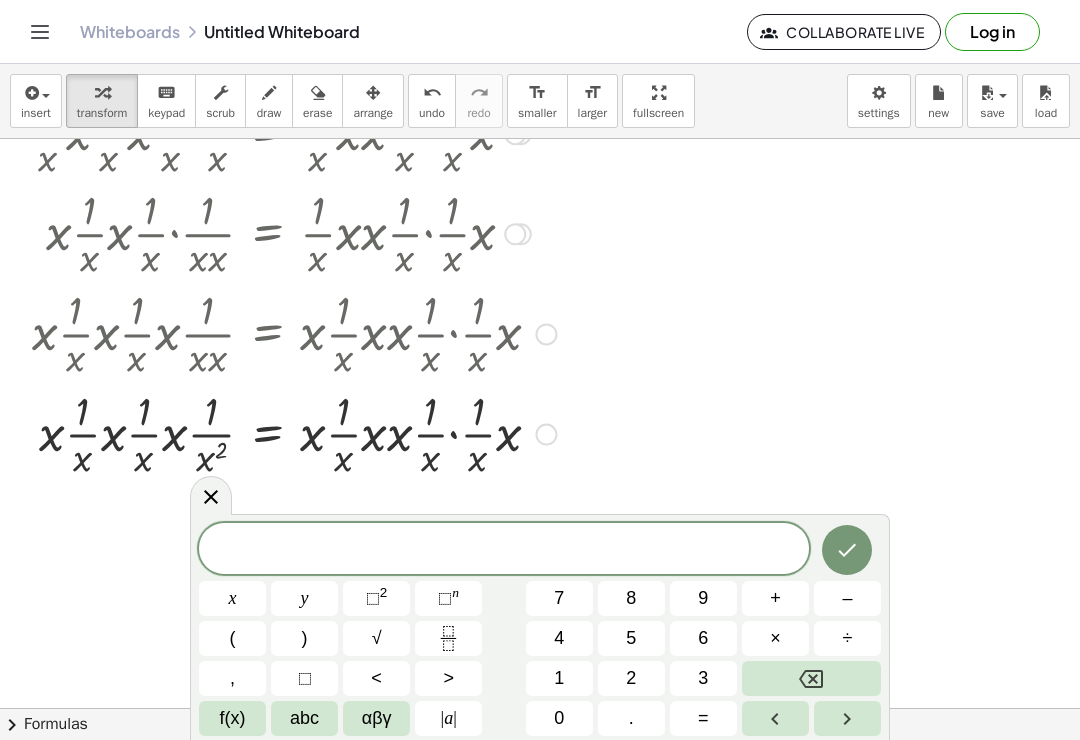 scroll, scrollTop: 39, scrollLeft: 0, axis: vertical 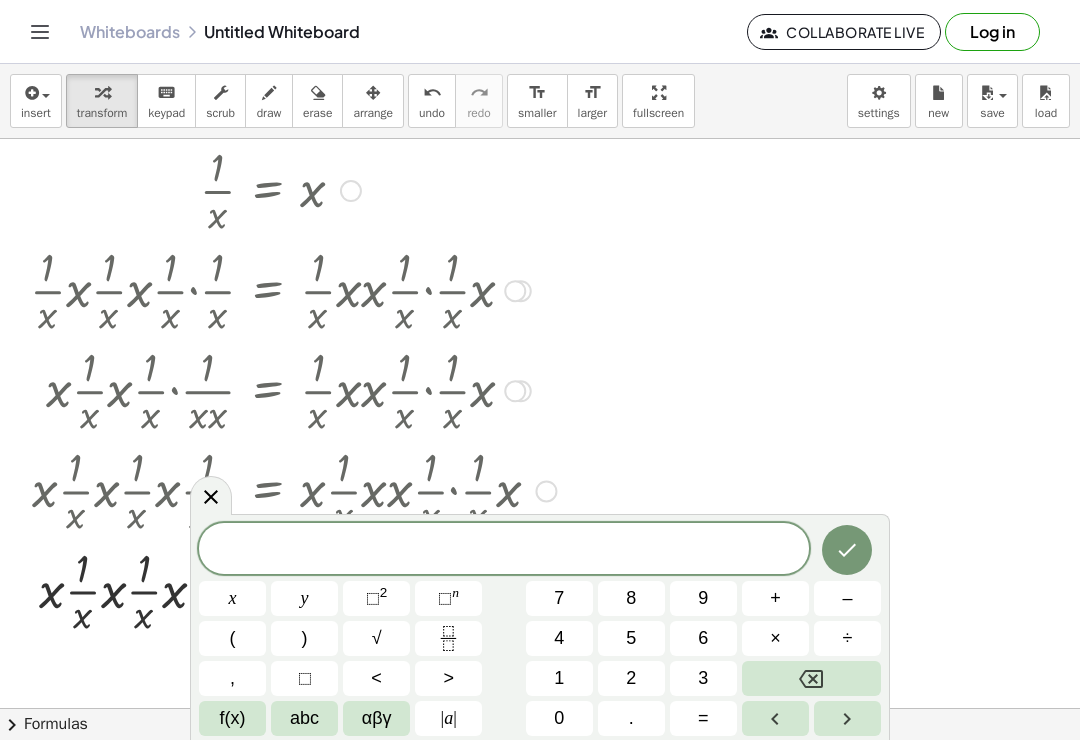 click at bounding box center (293, 389) 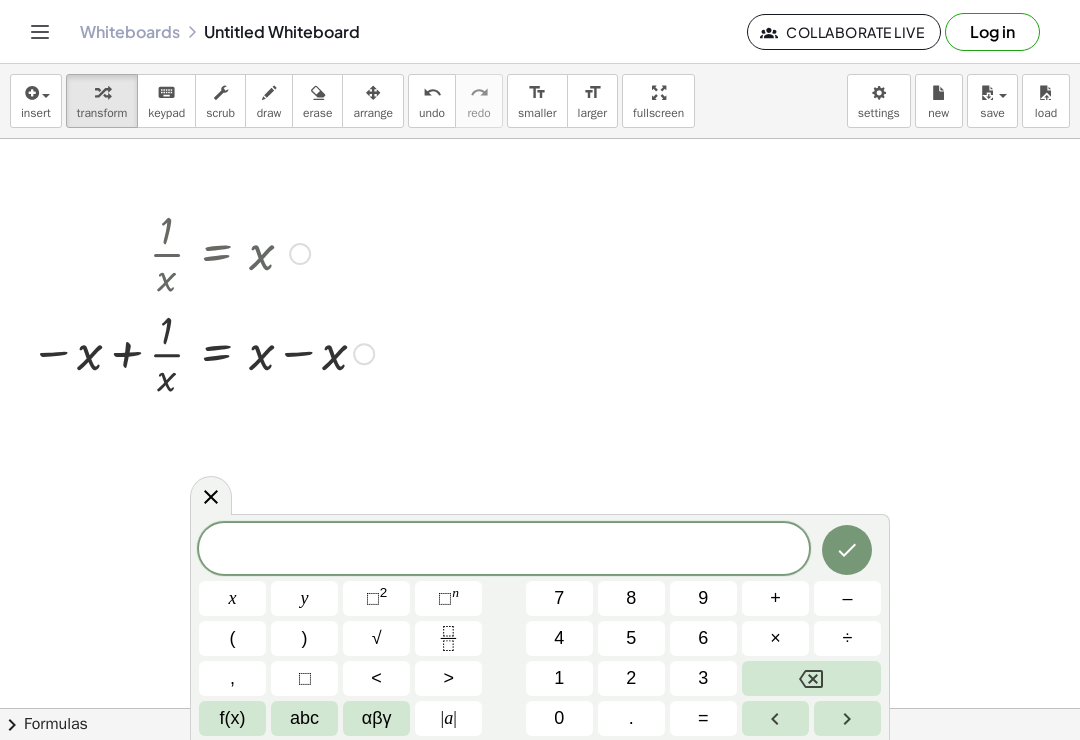 click at bounding box center (202, 252) 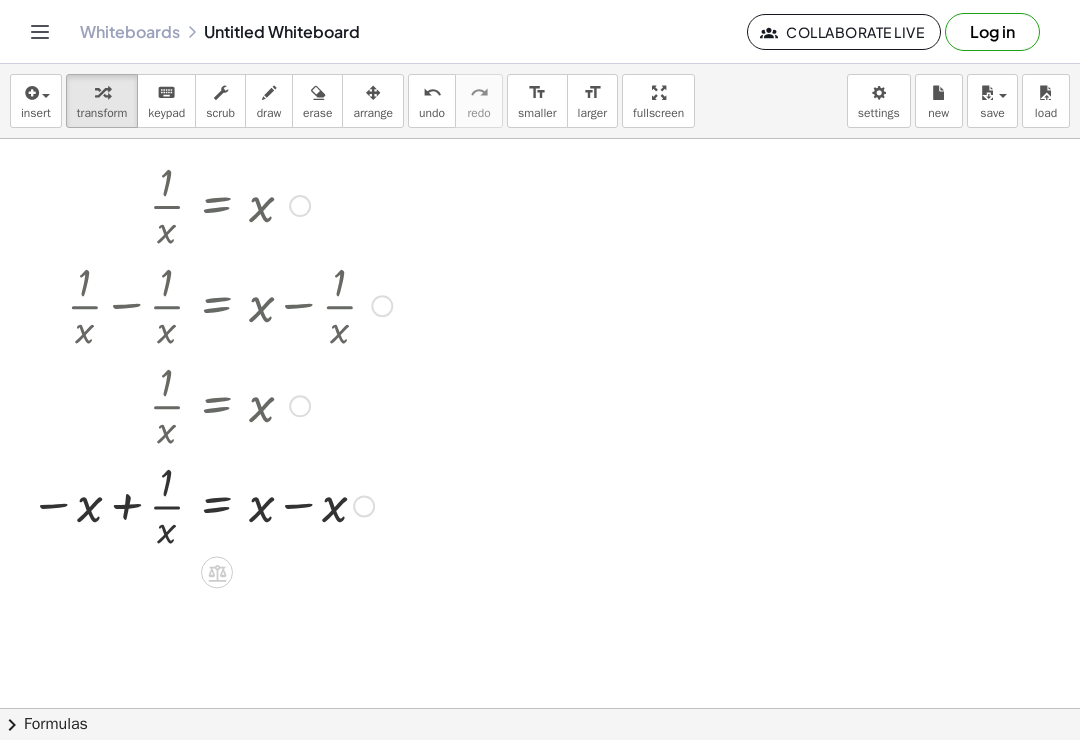 scroll, scrollTop: 75, scrollLeft: 0, axis: vertical 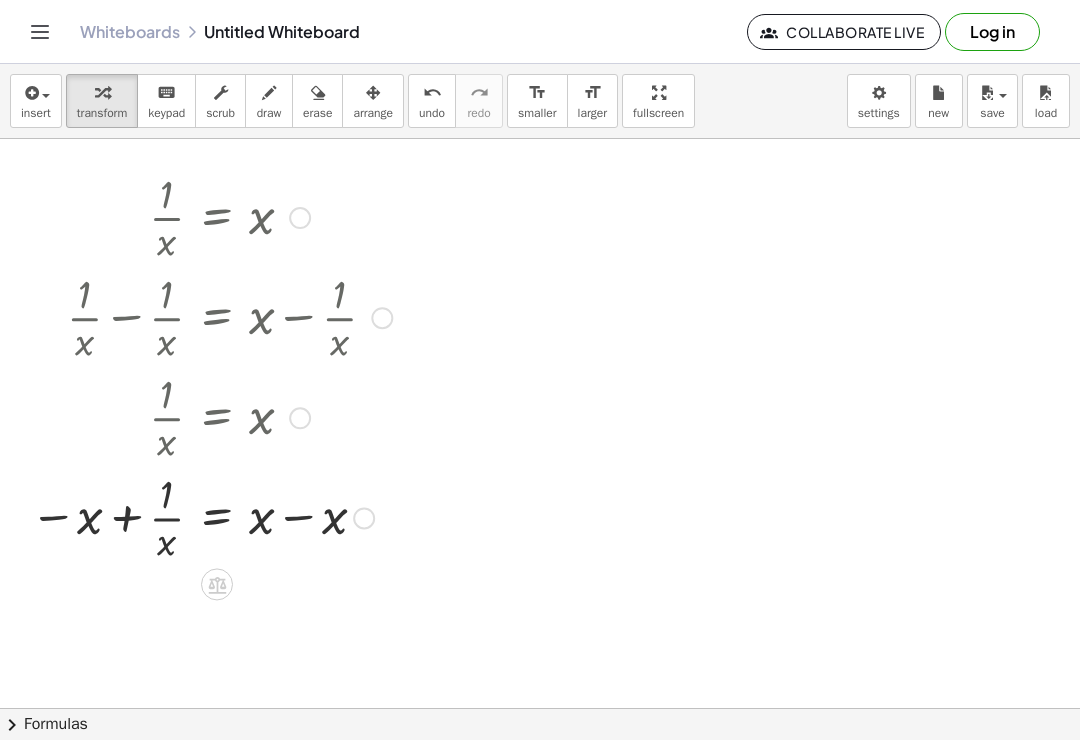 click at bounding box center [211, 416] 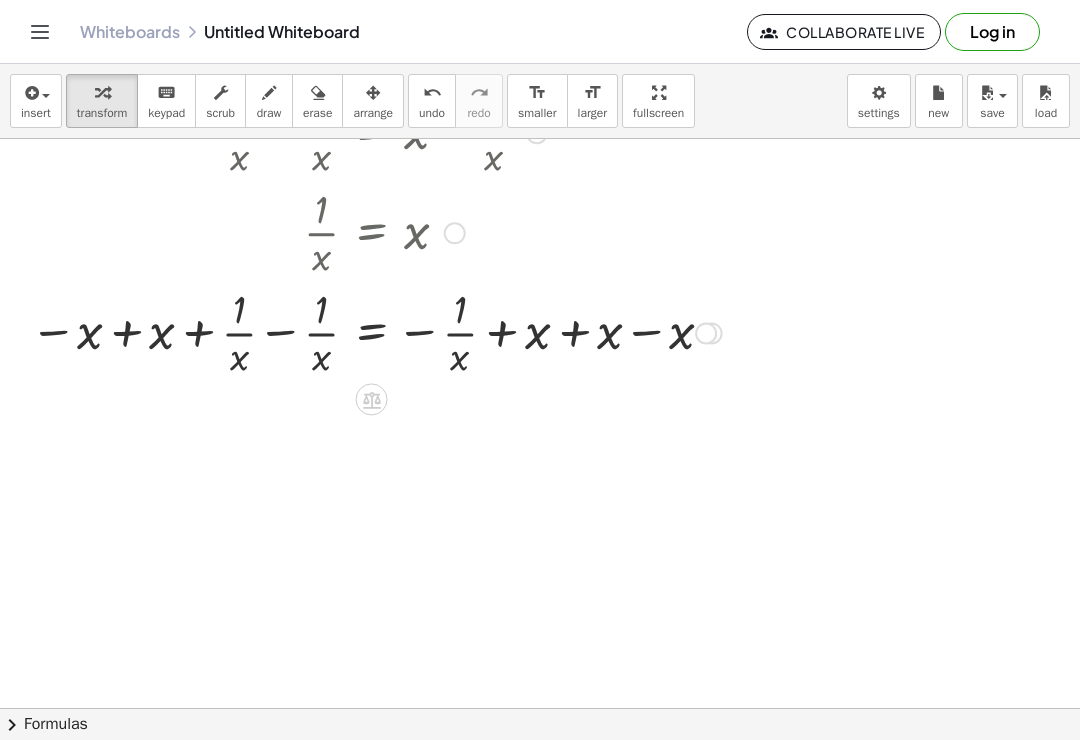 scroll, scrollTop: 228, scrollLeft: 0, axis: vertical 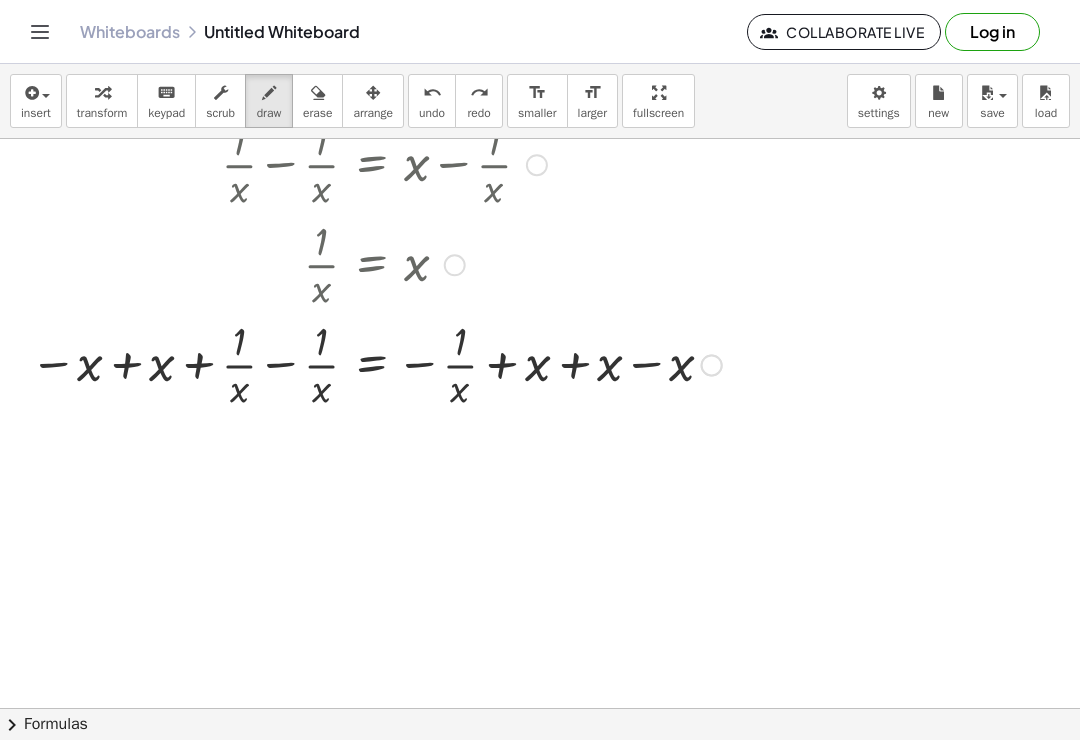 click on "redo redo" at bounding box center [479, 101] 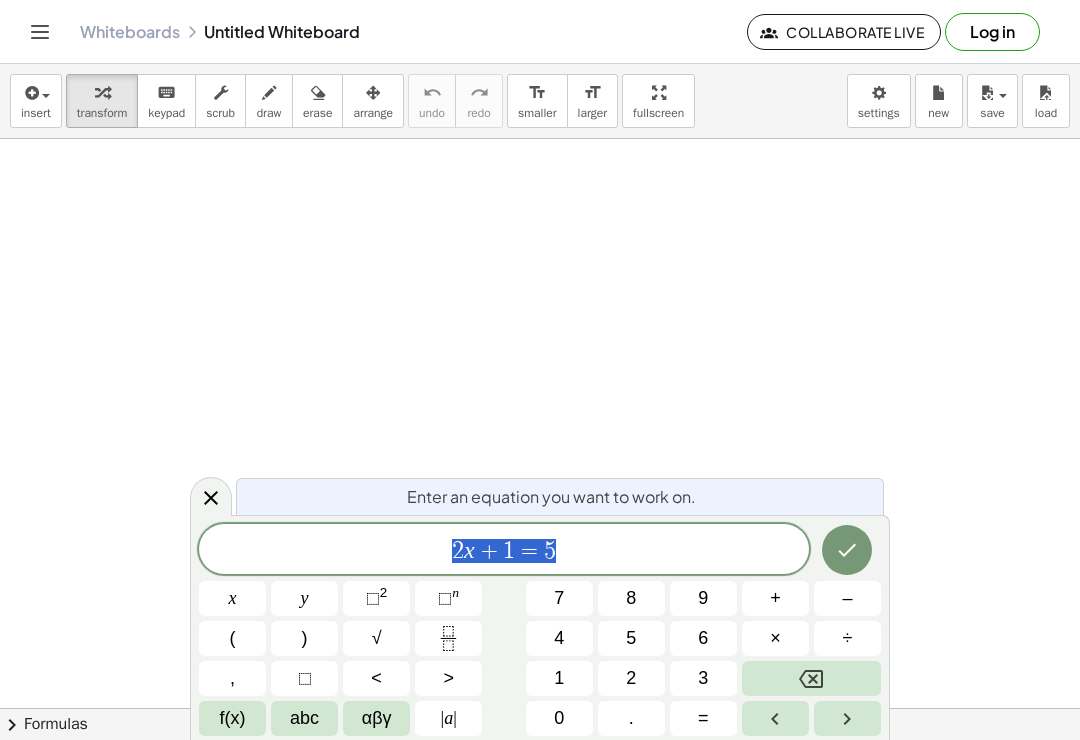 scroll, scrollTop: 0, scrollLeft: 0, axis: both 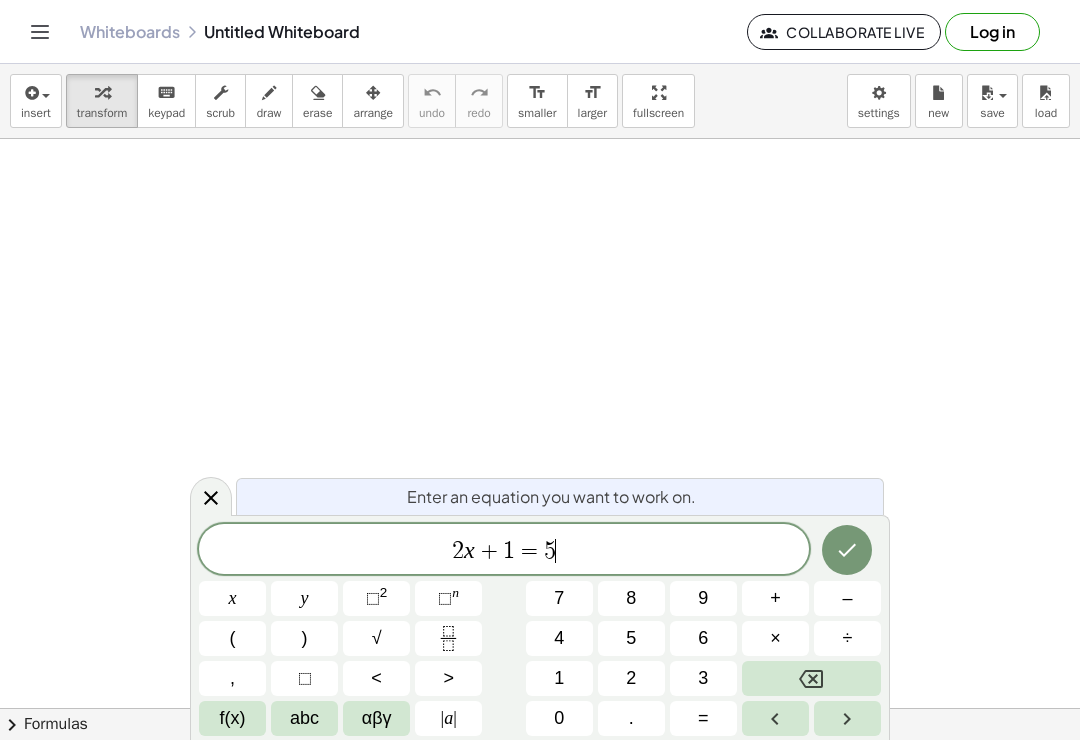 click at bounding box center [847, 550] 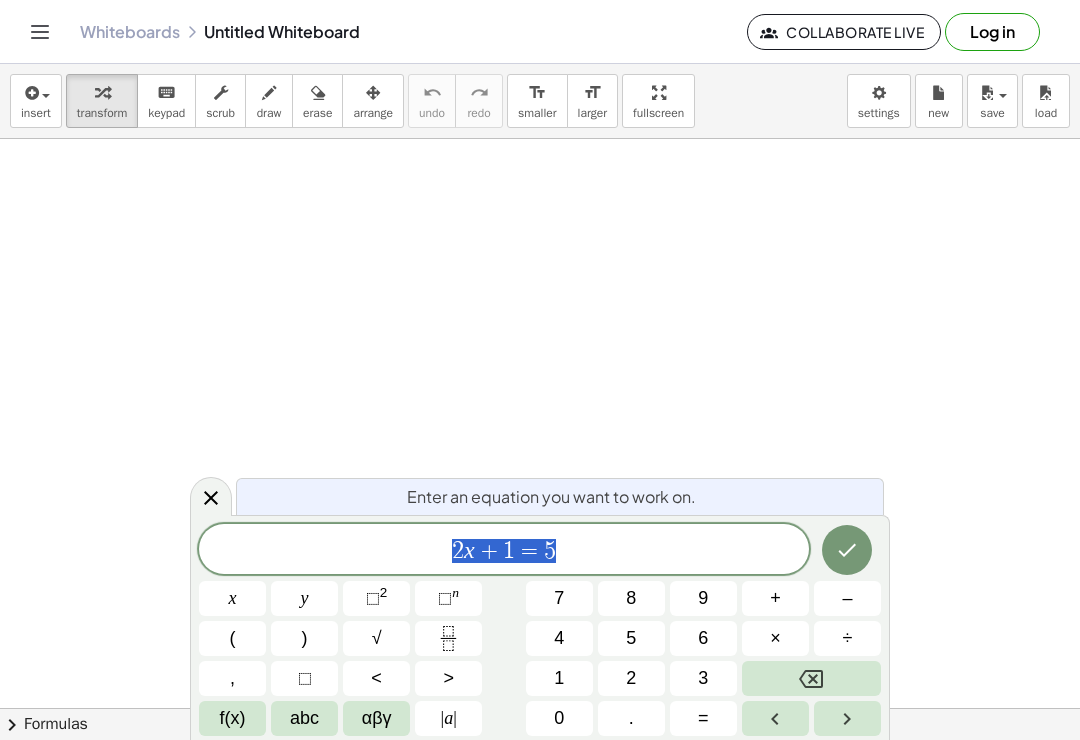 scroll, scrollTop: 0, scrollLeft: 0, axis: both 